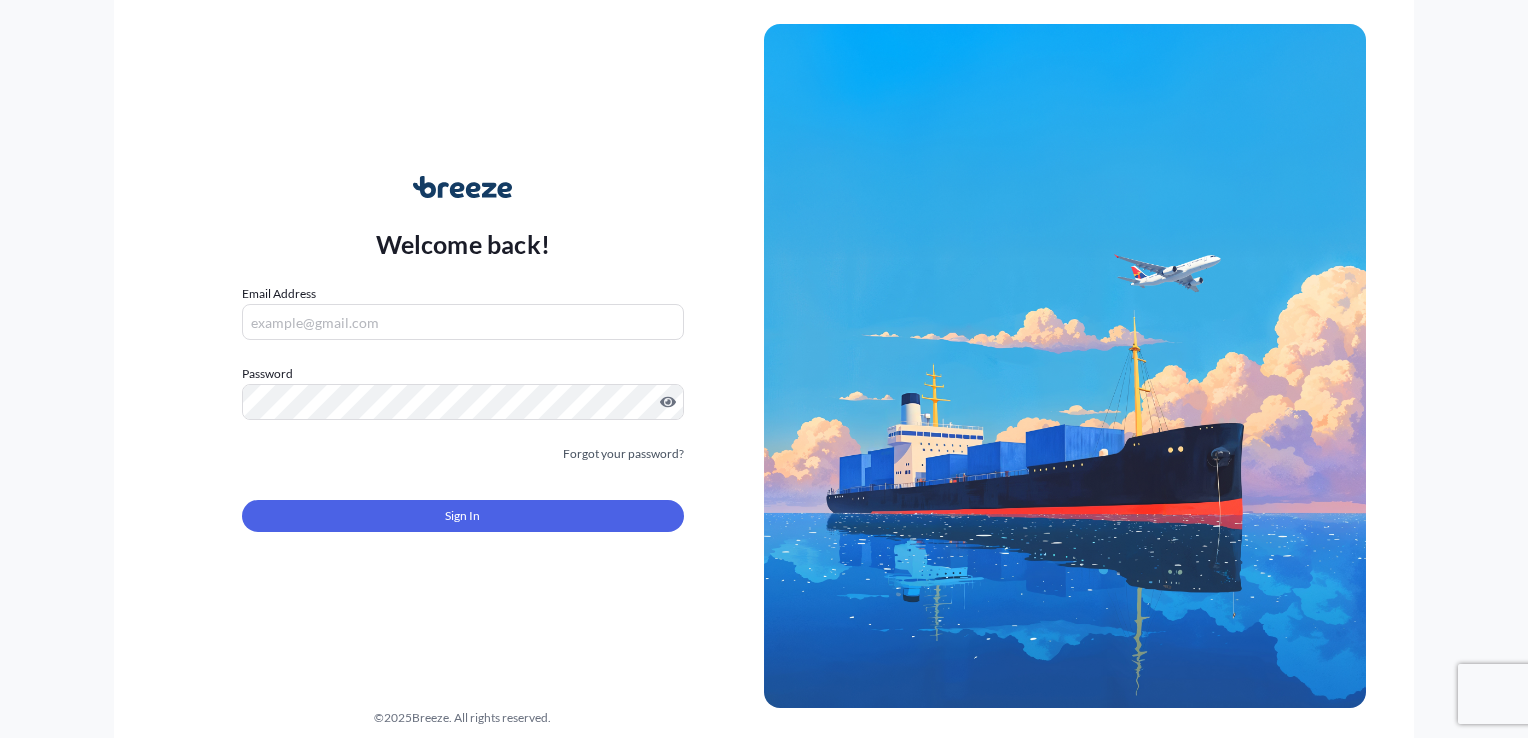 scroll, scrollTop: 0, scrollLeft: 0, axis: both 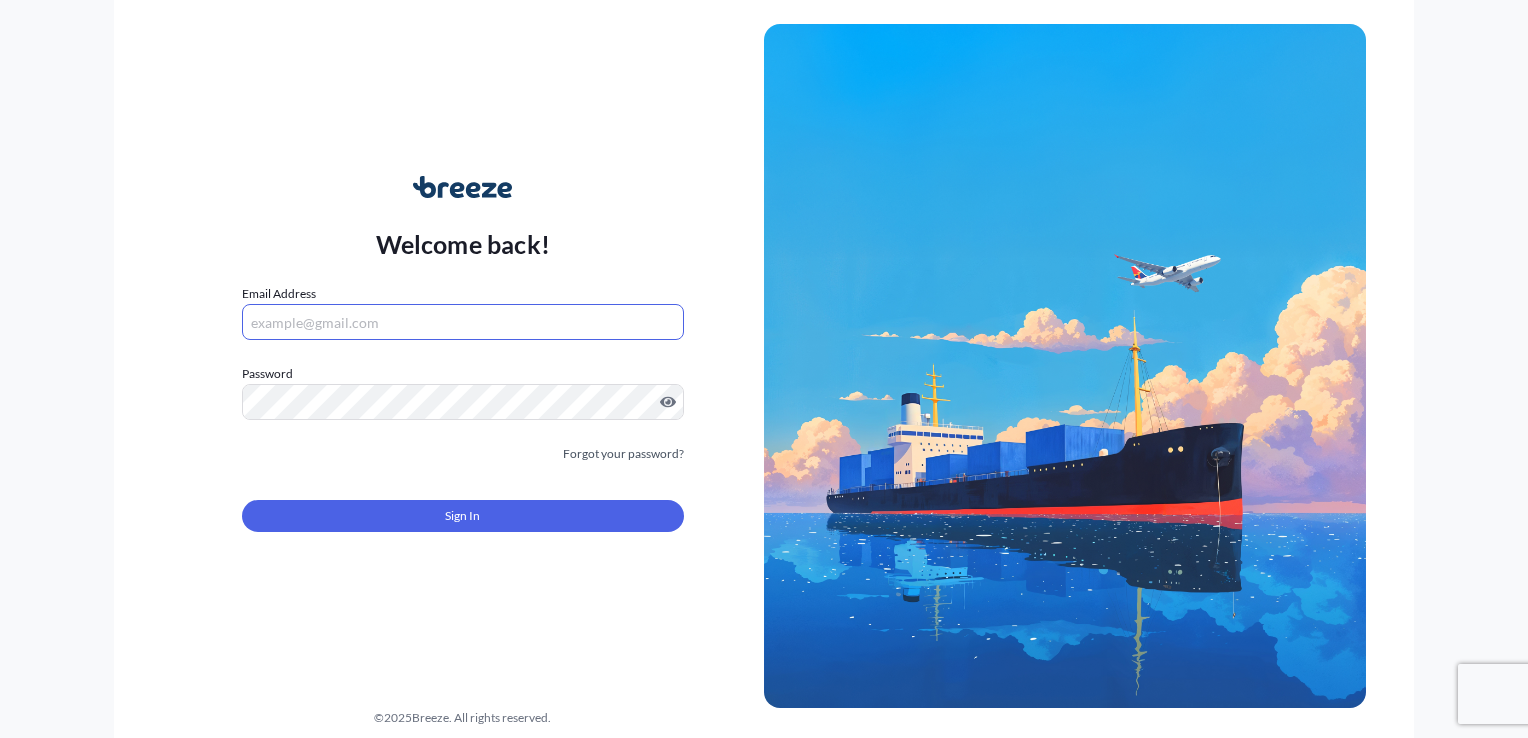 paste on "newcastle@[DOMAIN]" 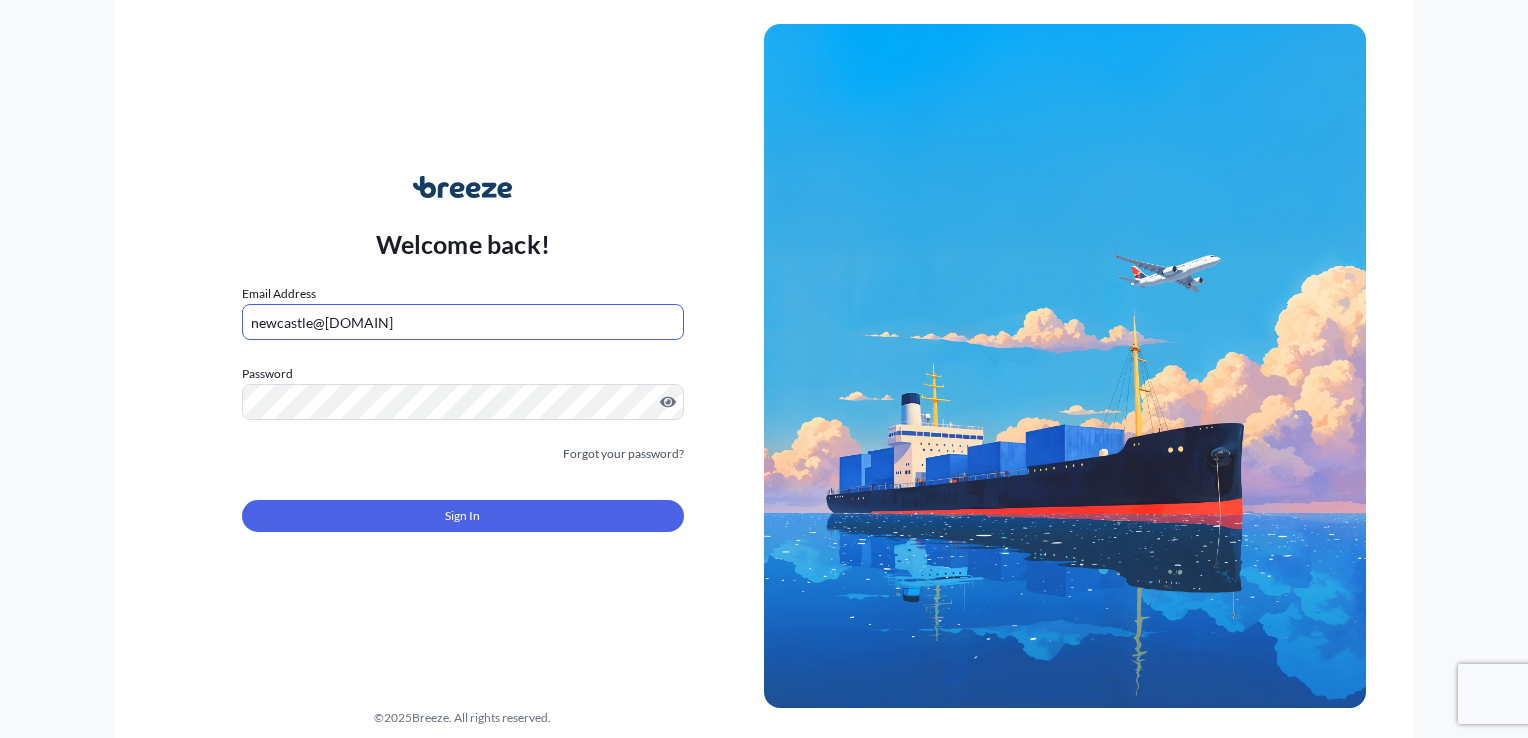 type on "newcastle@[DOMAIN]" 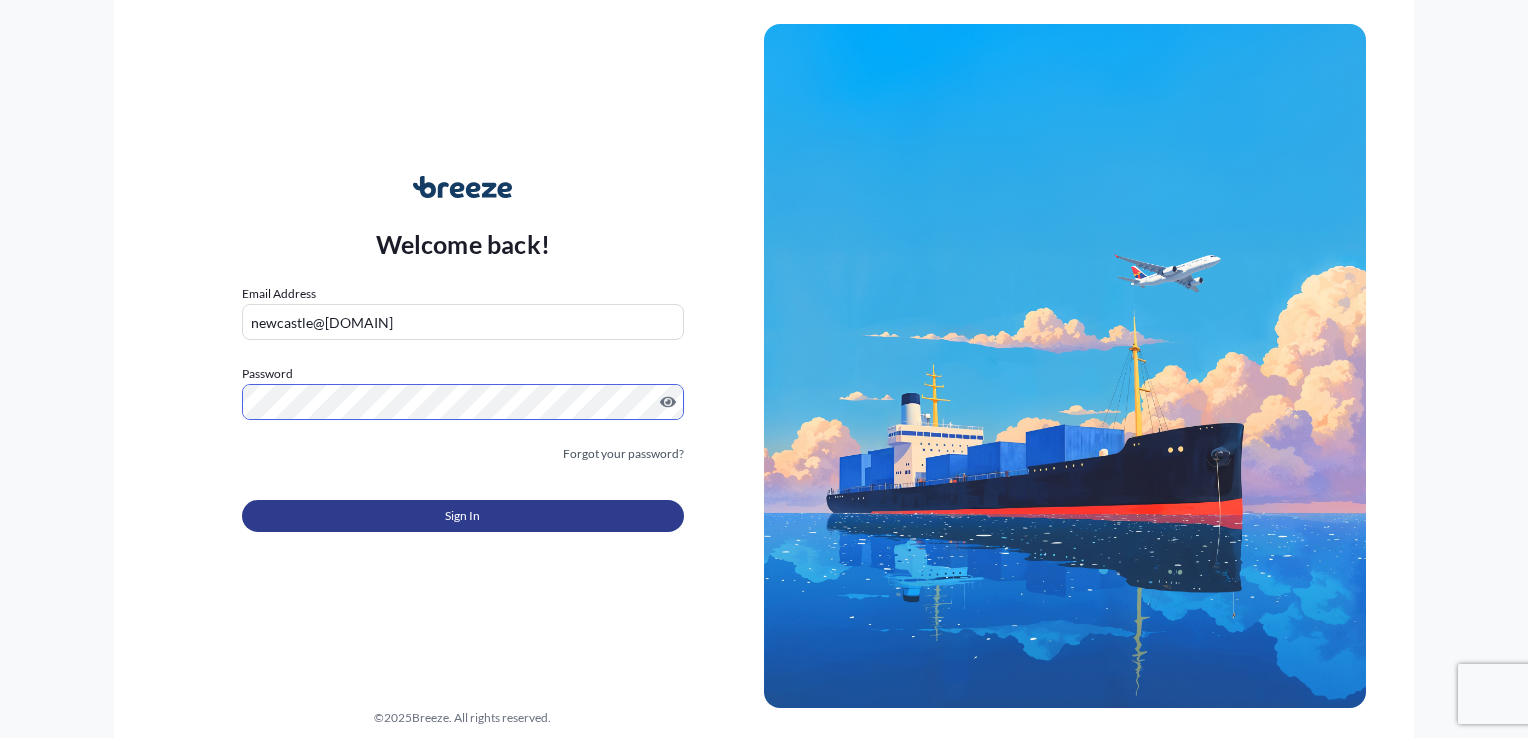 click on "Sign In" at bounding box center (462, 516) 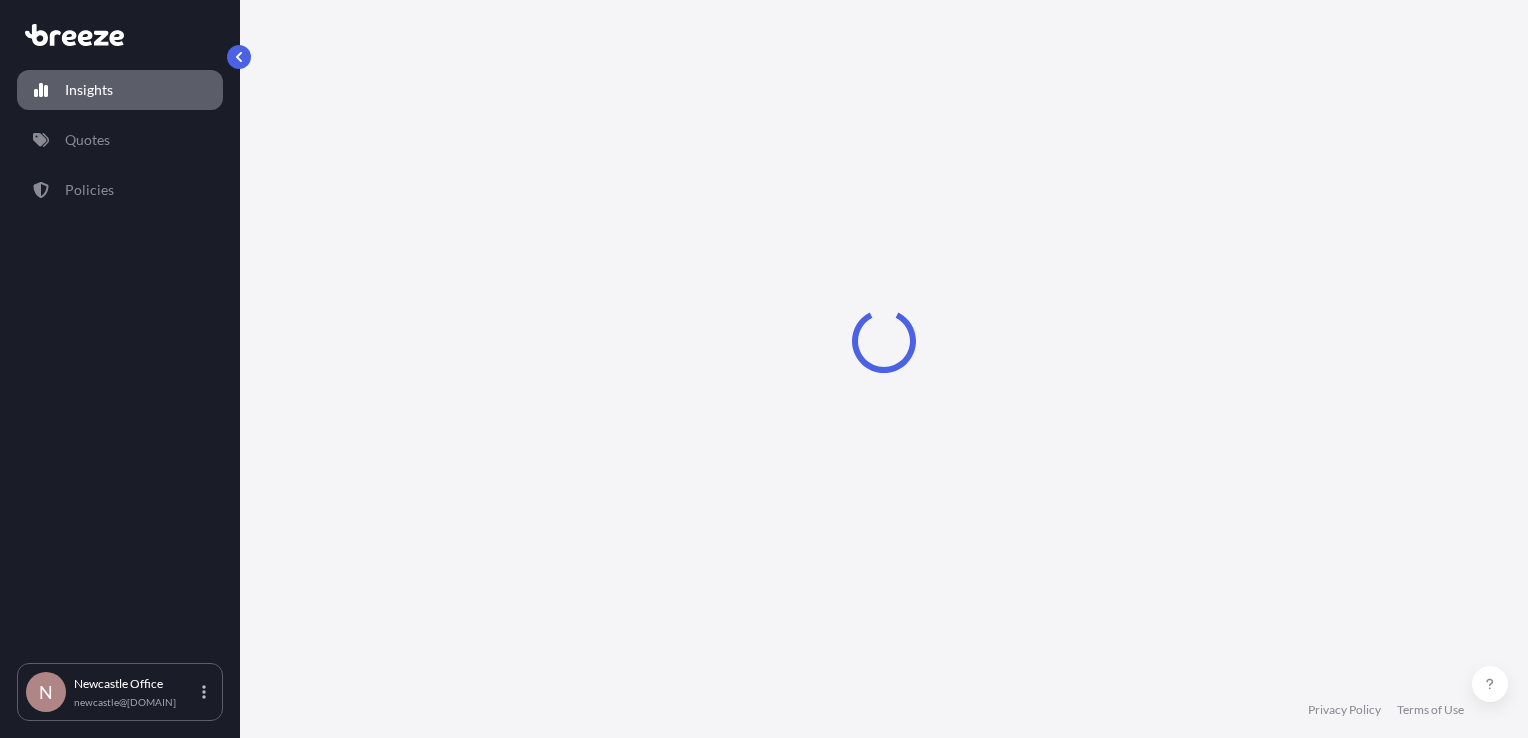 select on "2025" 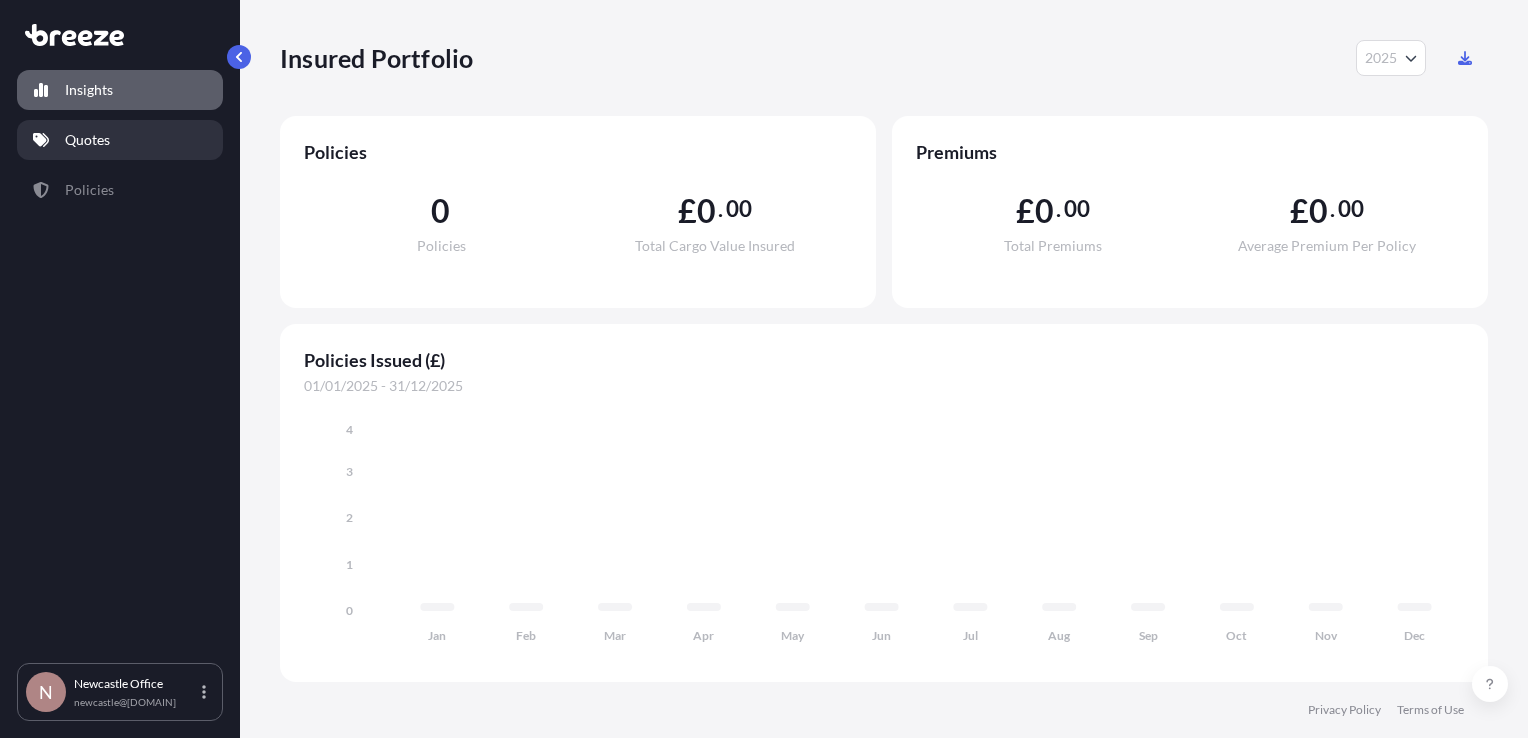click on "Quotes" at bounding box center (120, 140) 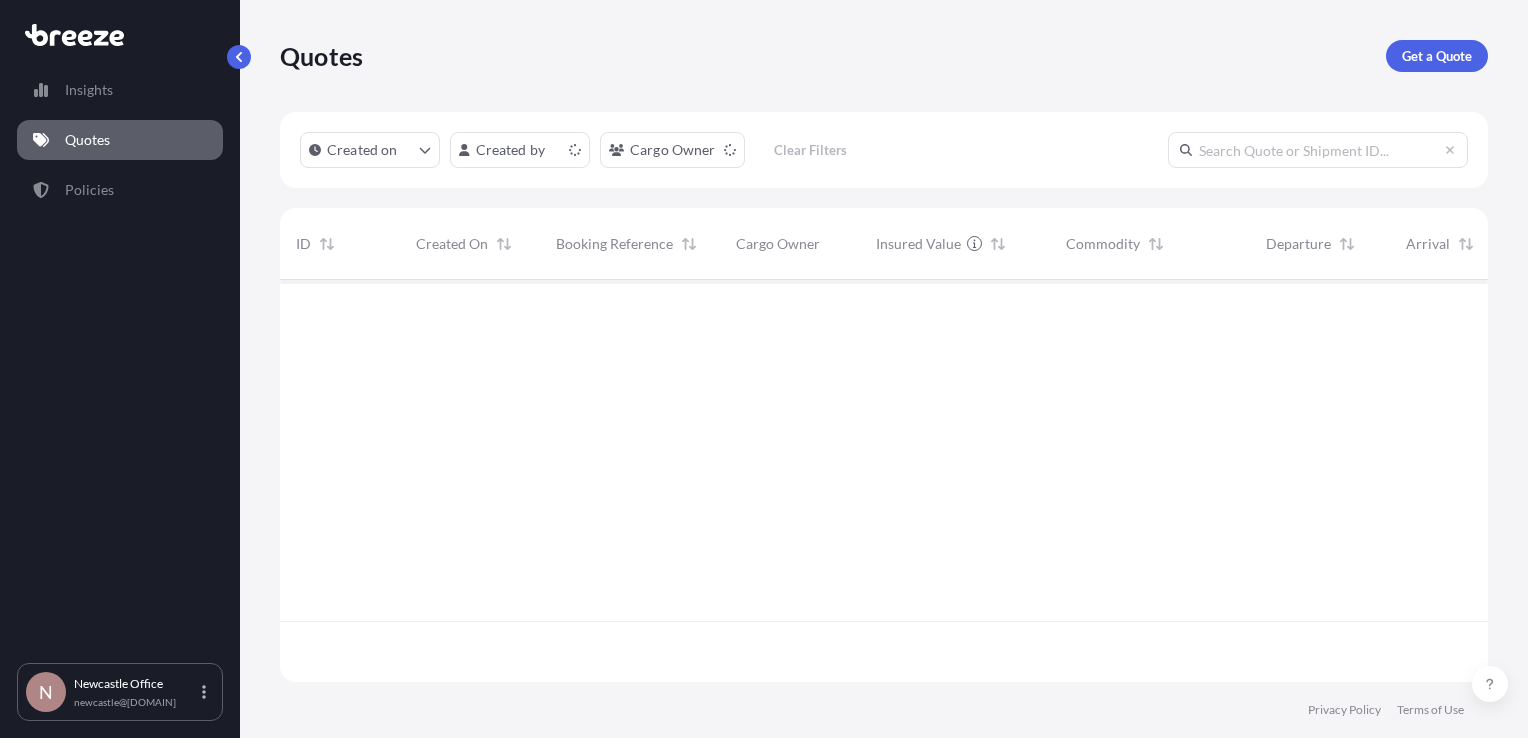 scroll, scrollTop: 16, scrollLeft: 16, axis: both 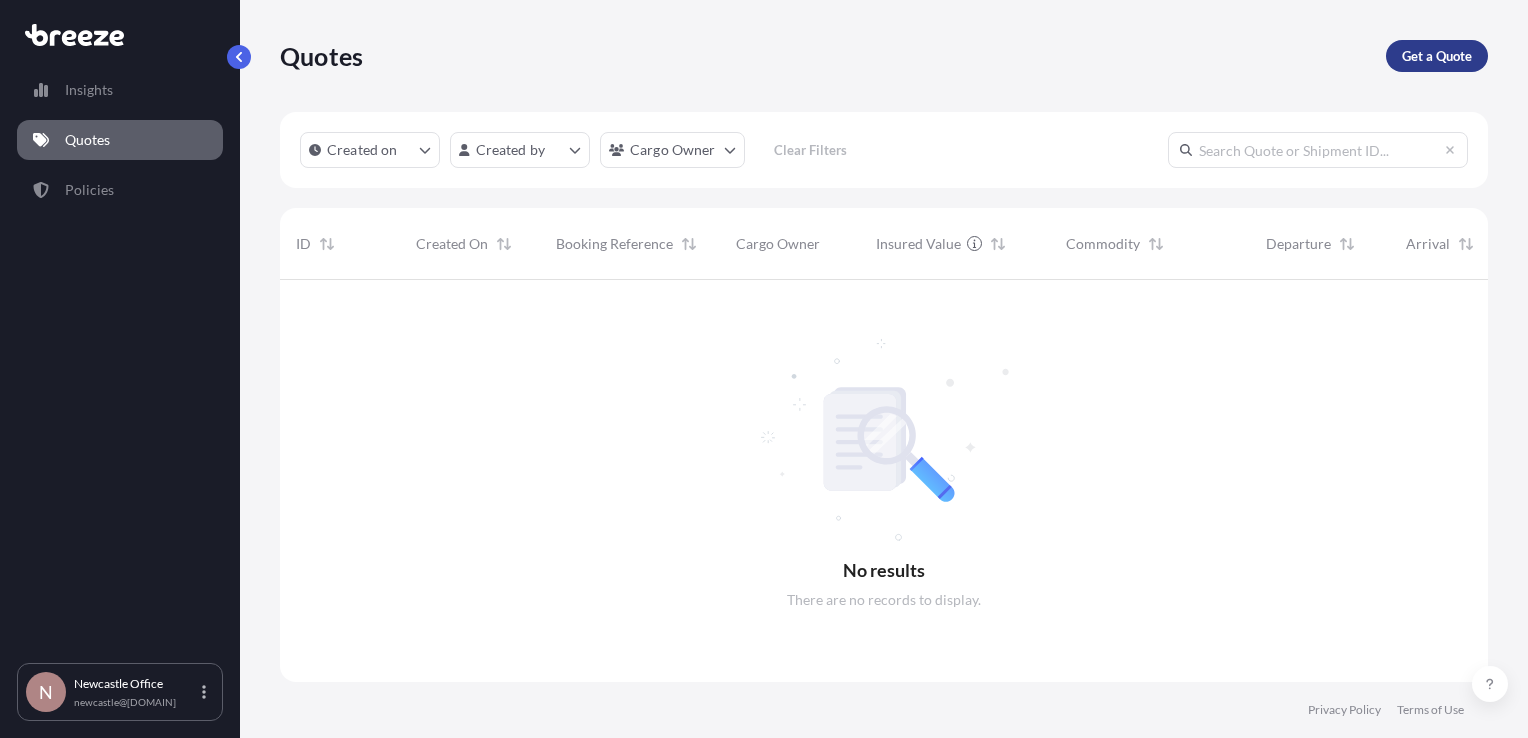 click on "Get a Quote" at bounding box center (1437, 56) 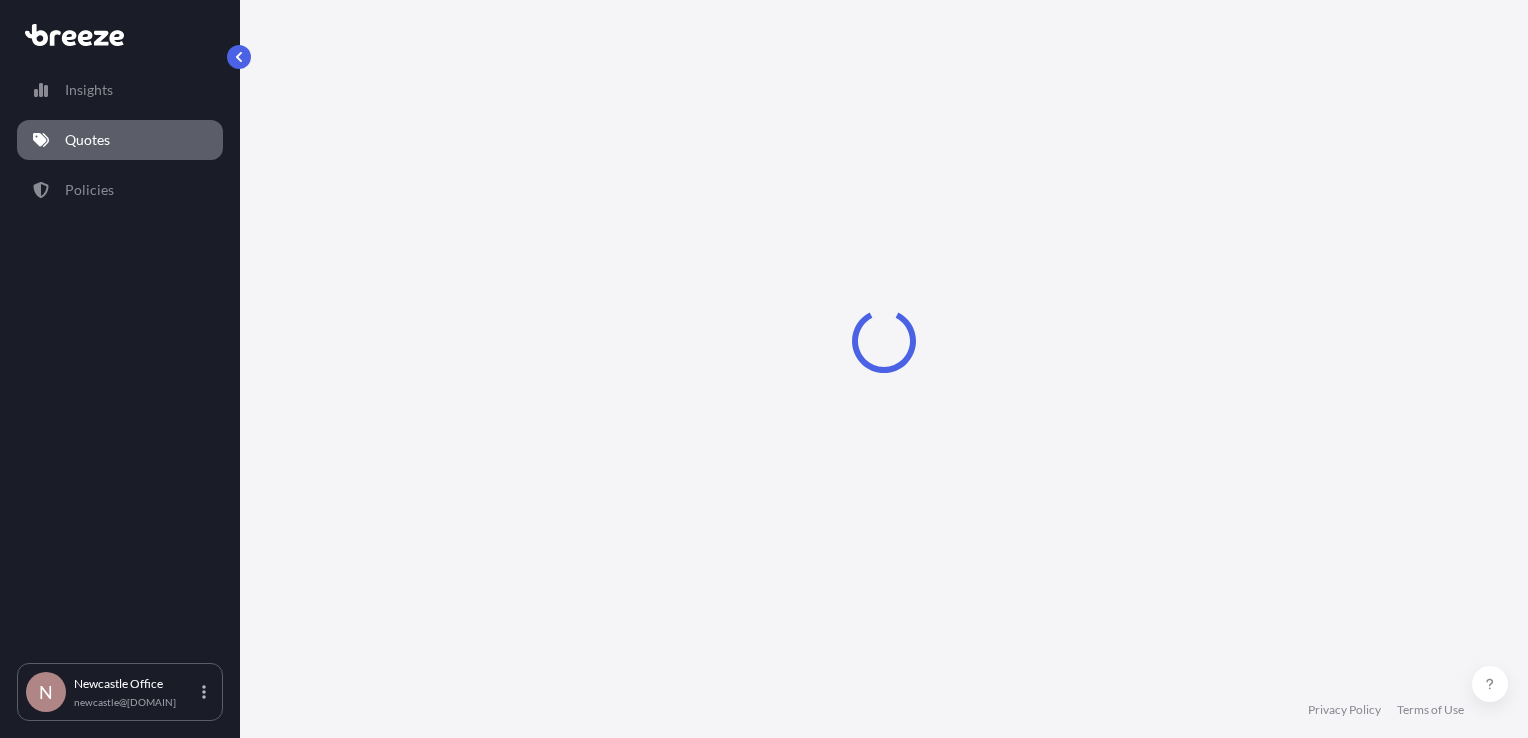 select on "Sea" 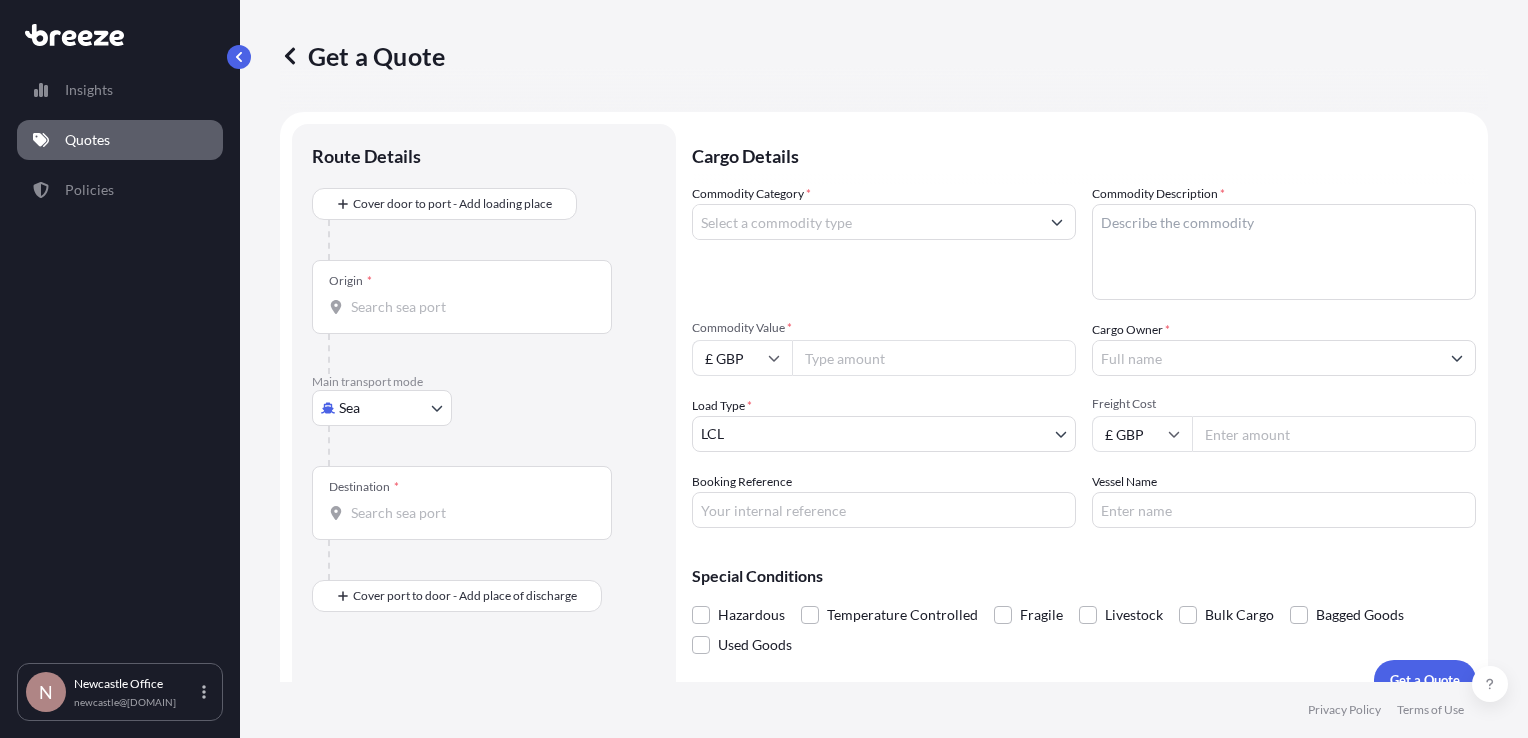 scroll, scrollTop: 29, scrollLeft: 0, axis: vertical 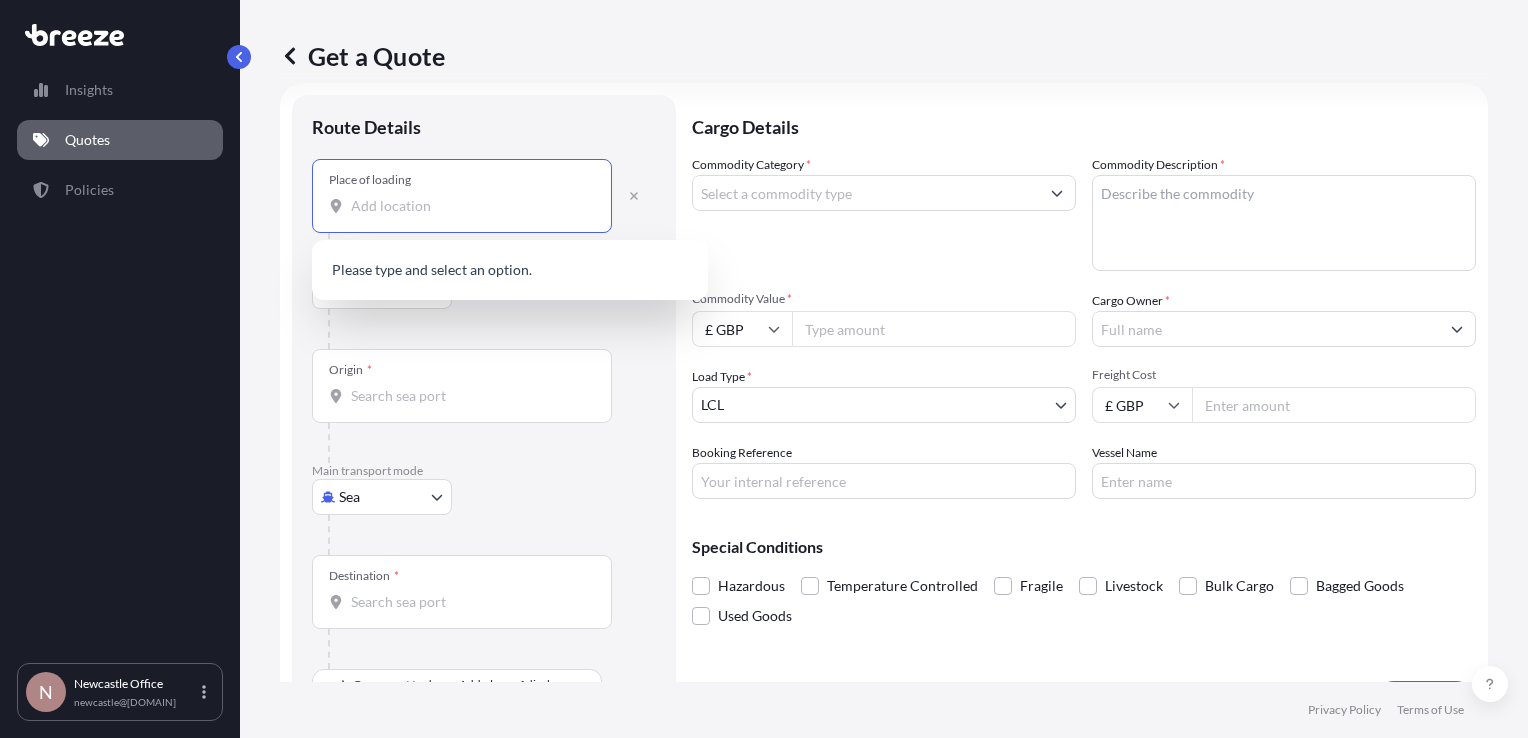 click on "Place of loading" at bounding box center [469, 206] 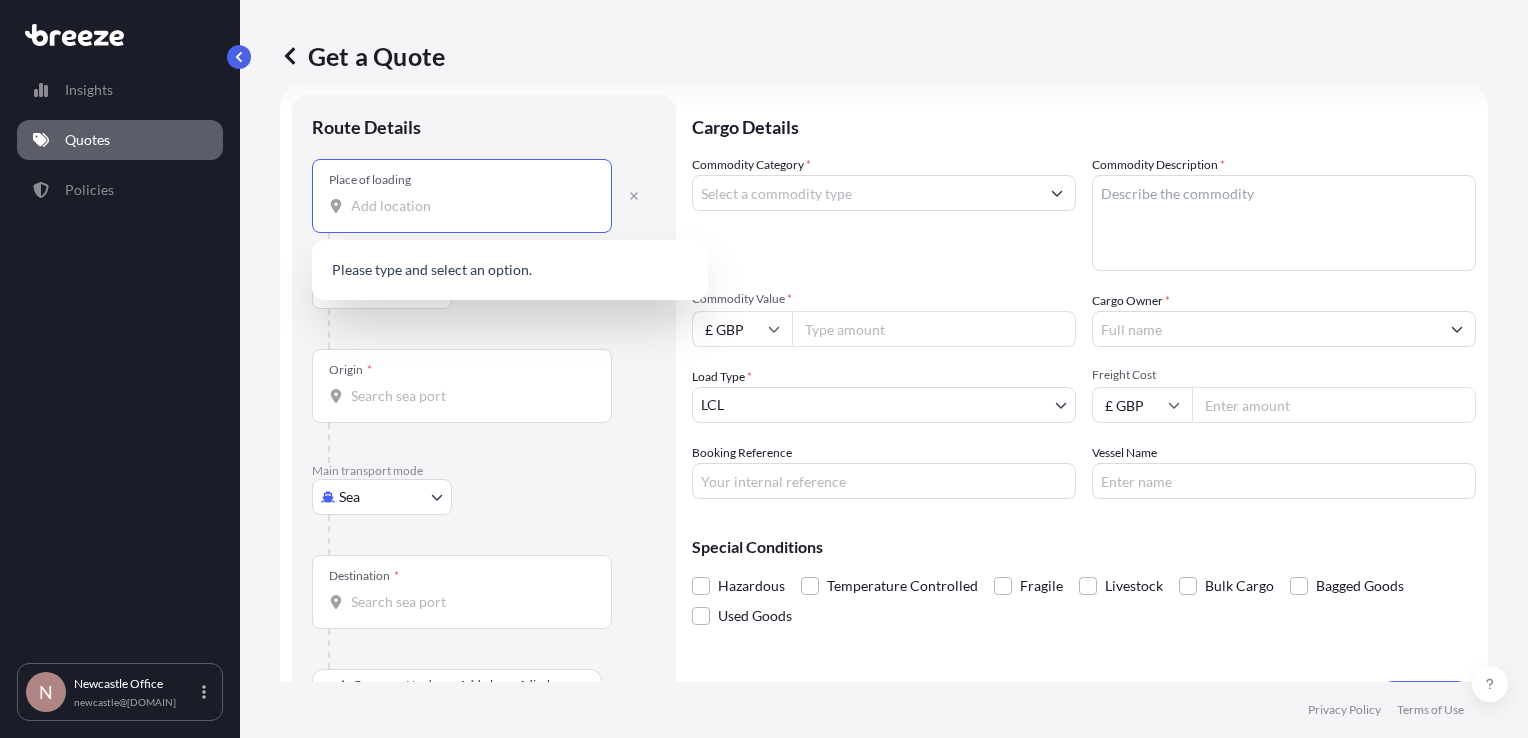click on "Place of loading" at bounding box center [469, 206] 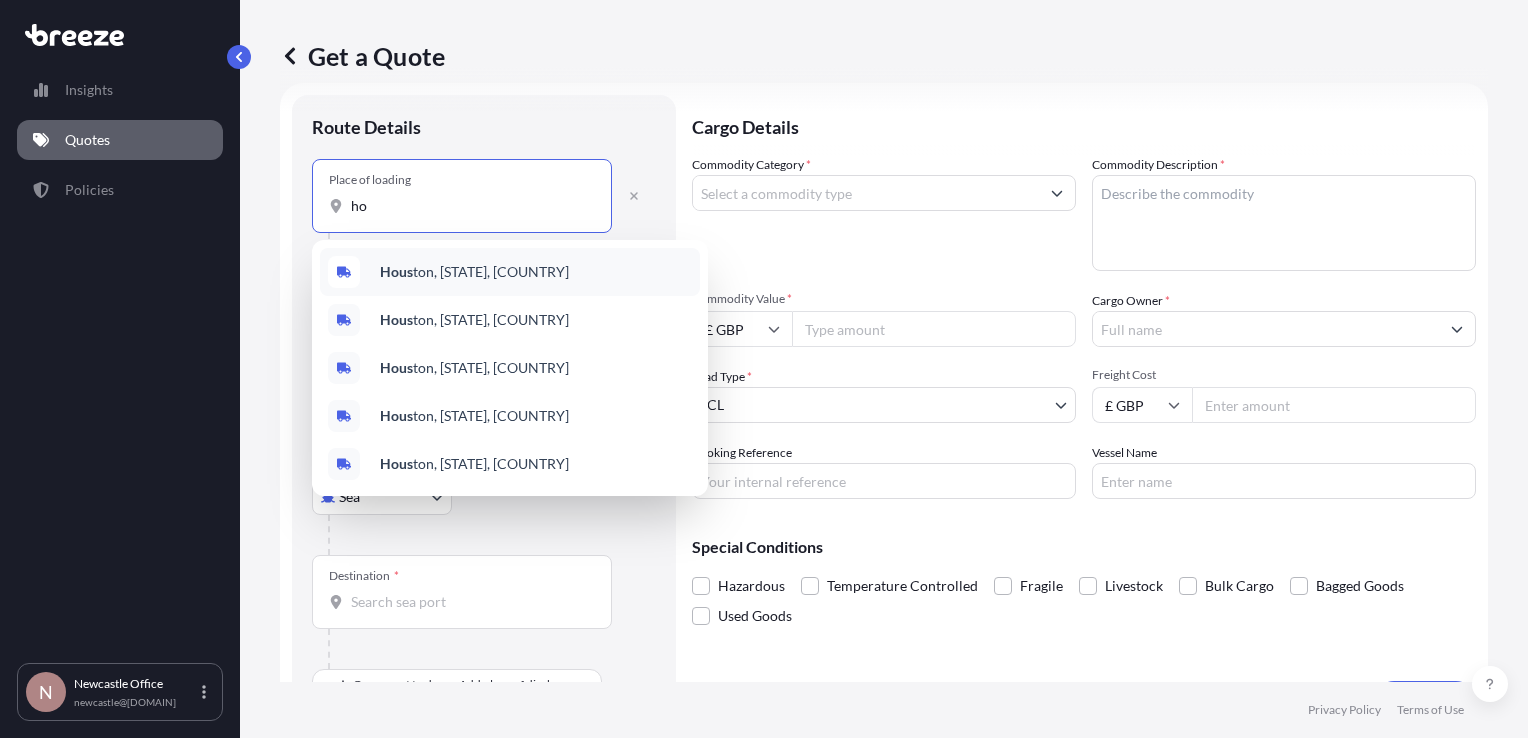 type on "h" 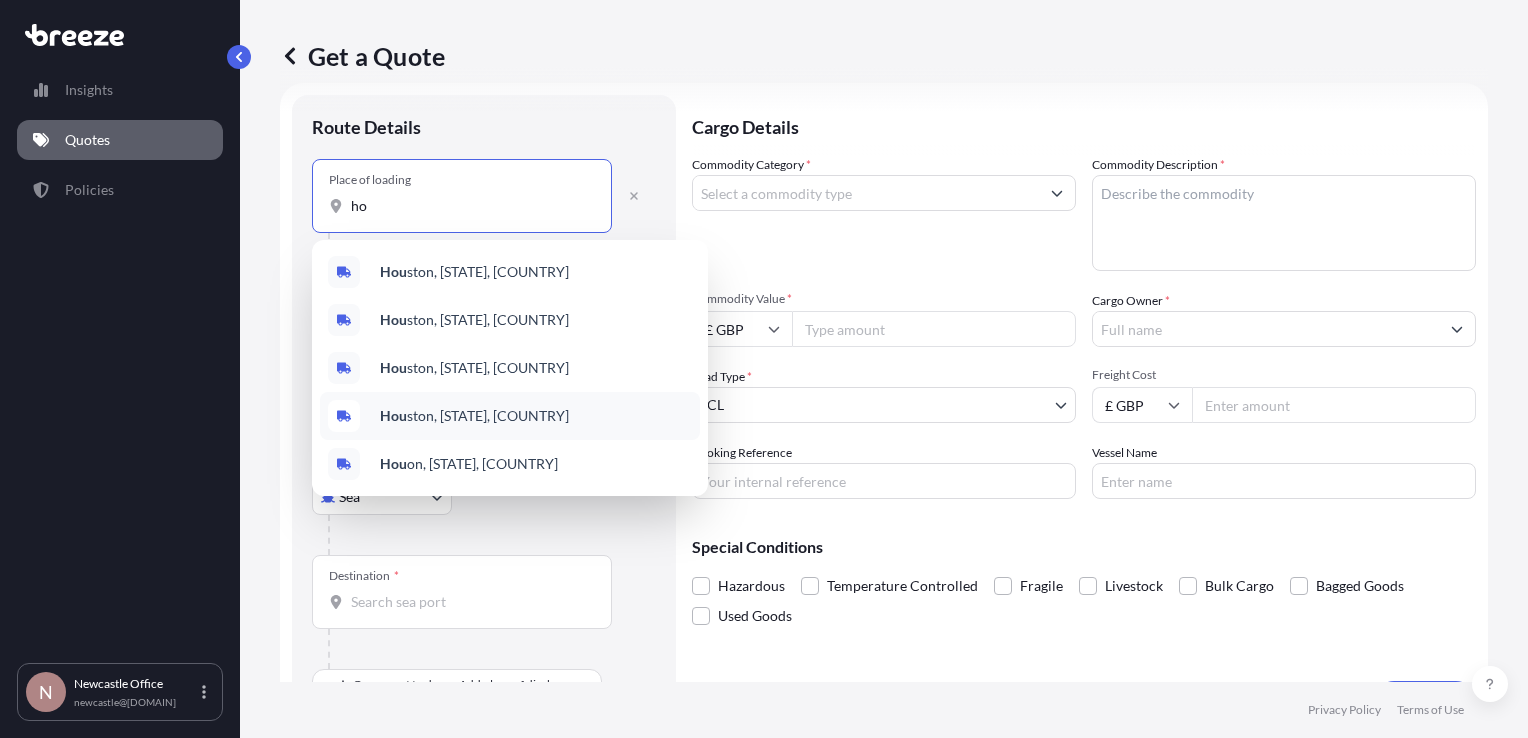 type on "h" 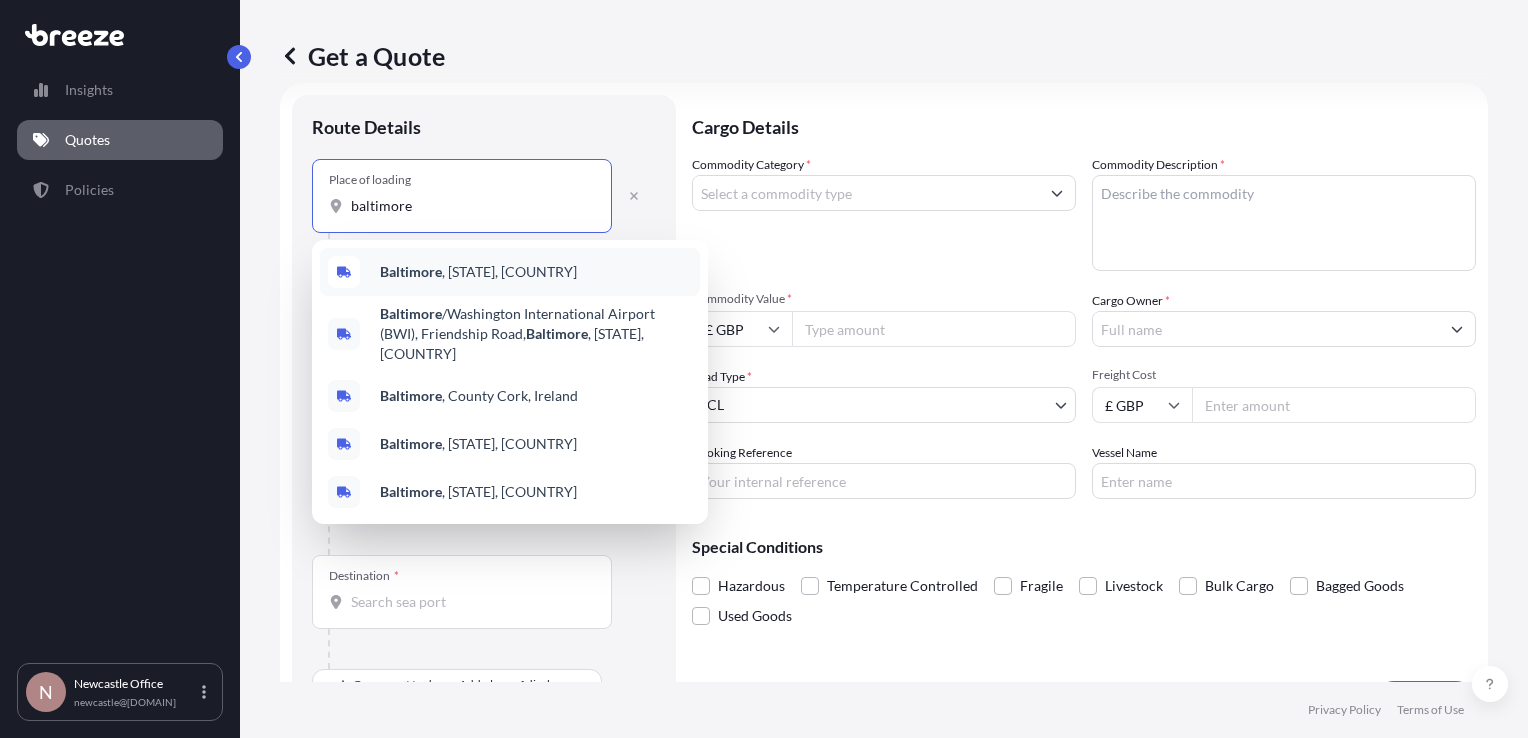 click on "Baltimore , [STATE], [COUNTRY]" at bounding box center (478, 272) 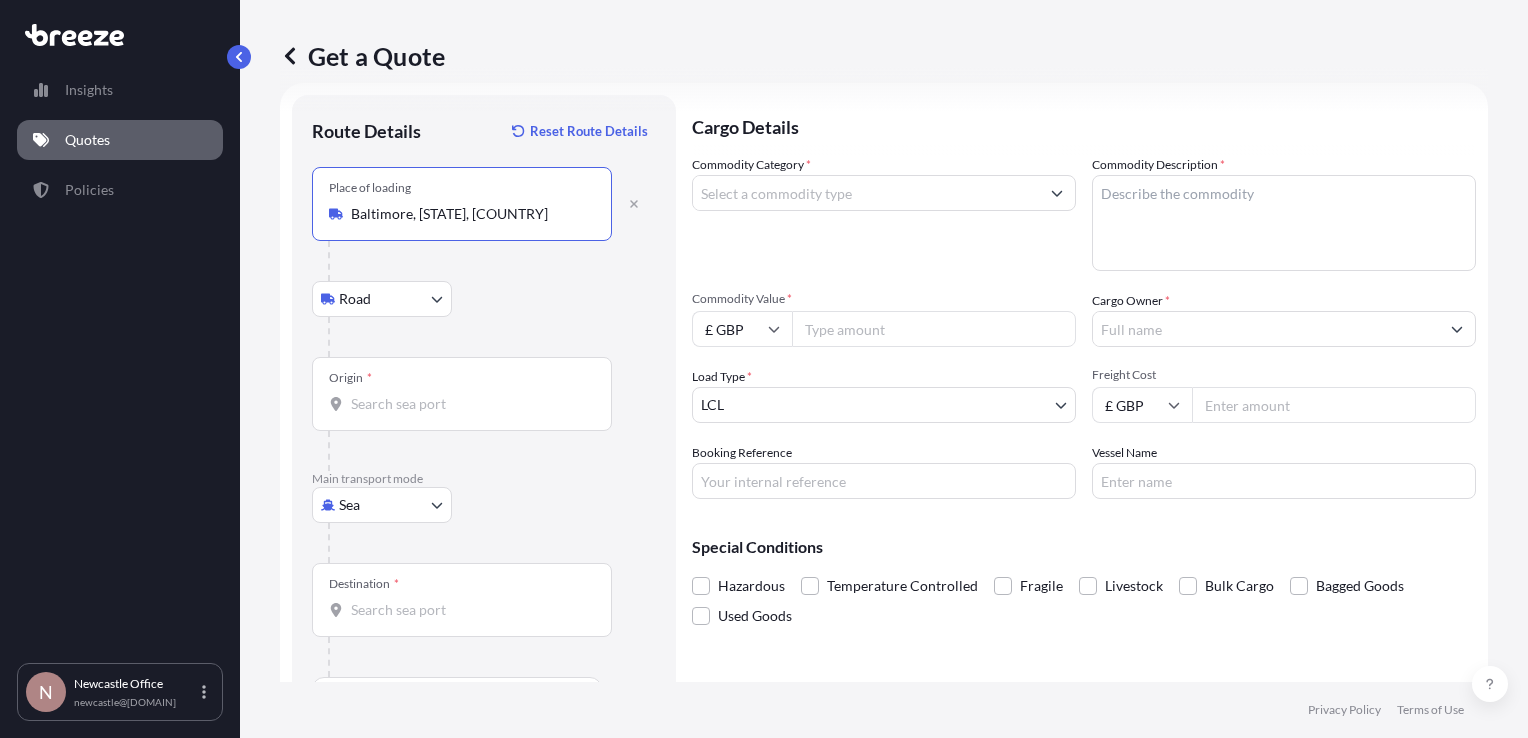 type on "Baltimore, [STATE], [COUNTRY]" 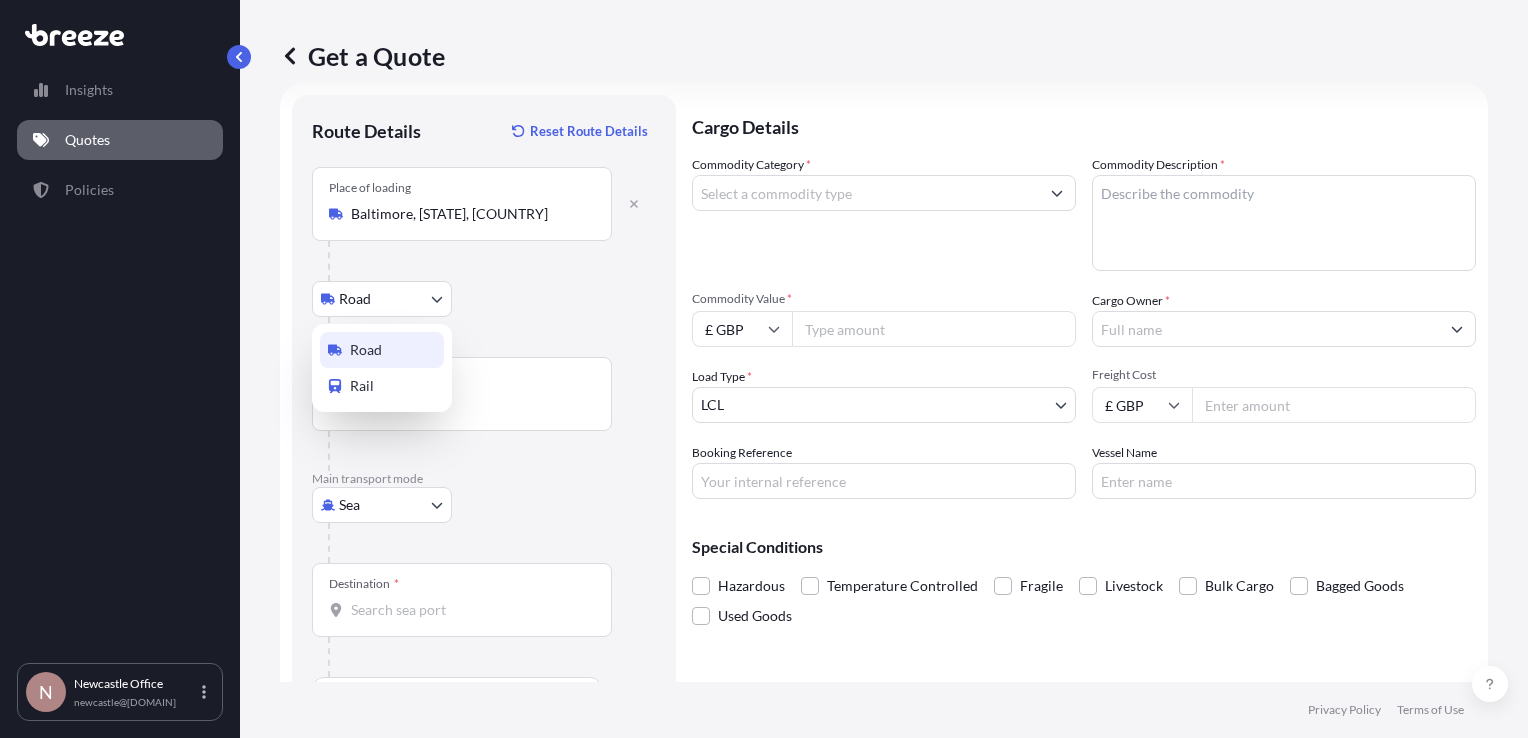 click on "Road" at bounding box center [382, 350] 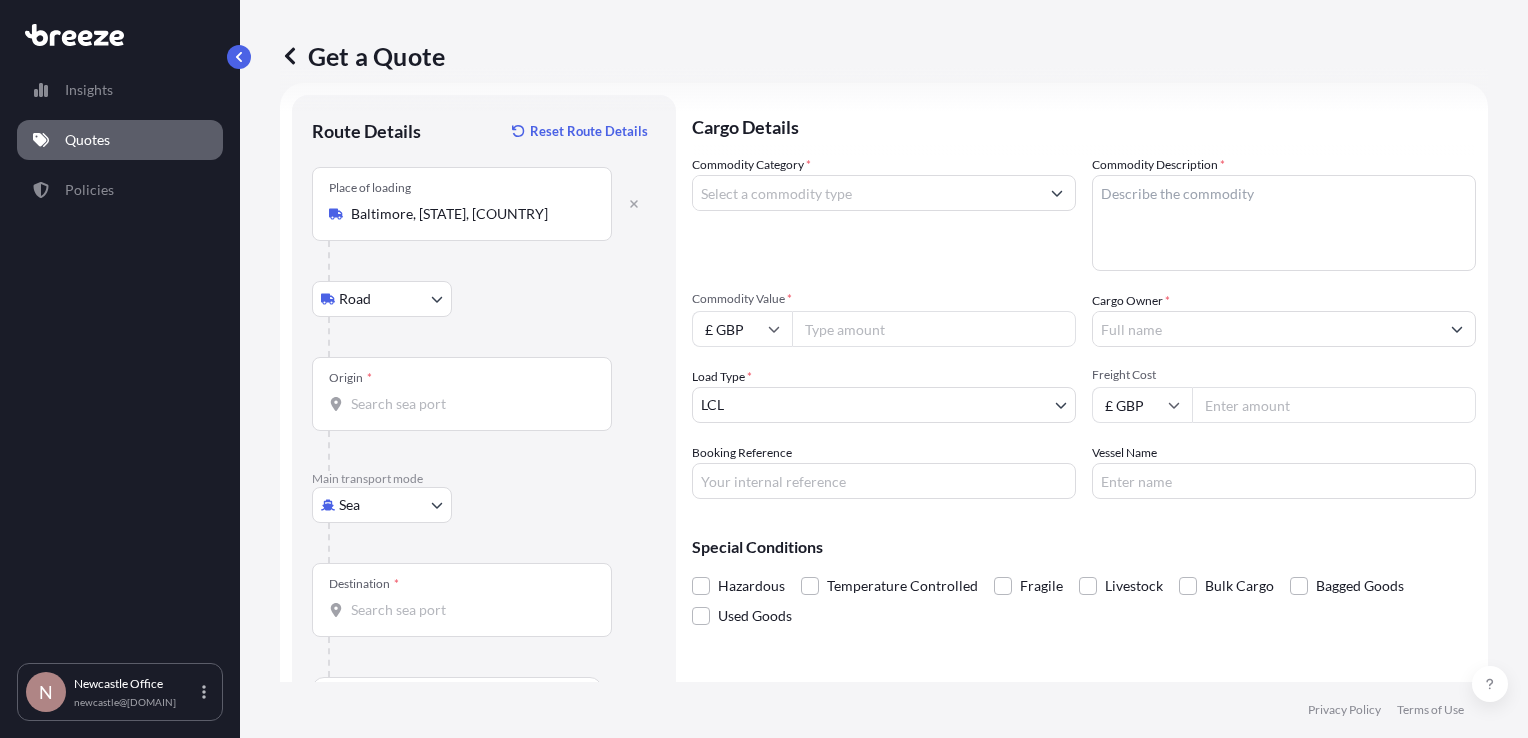click on "Origin *" at bounding box center (462, 394) 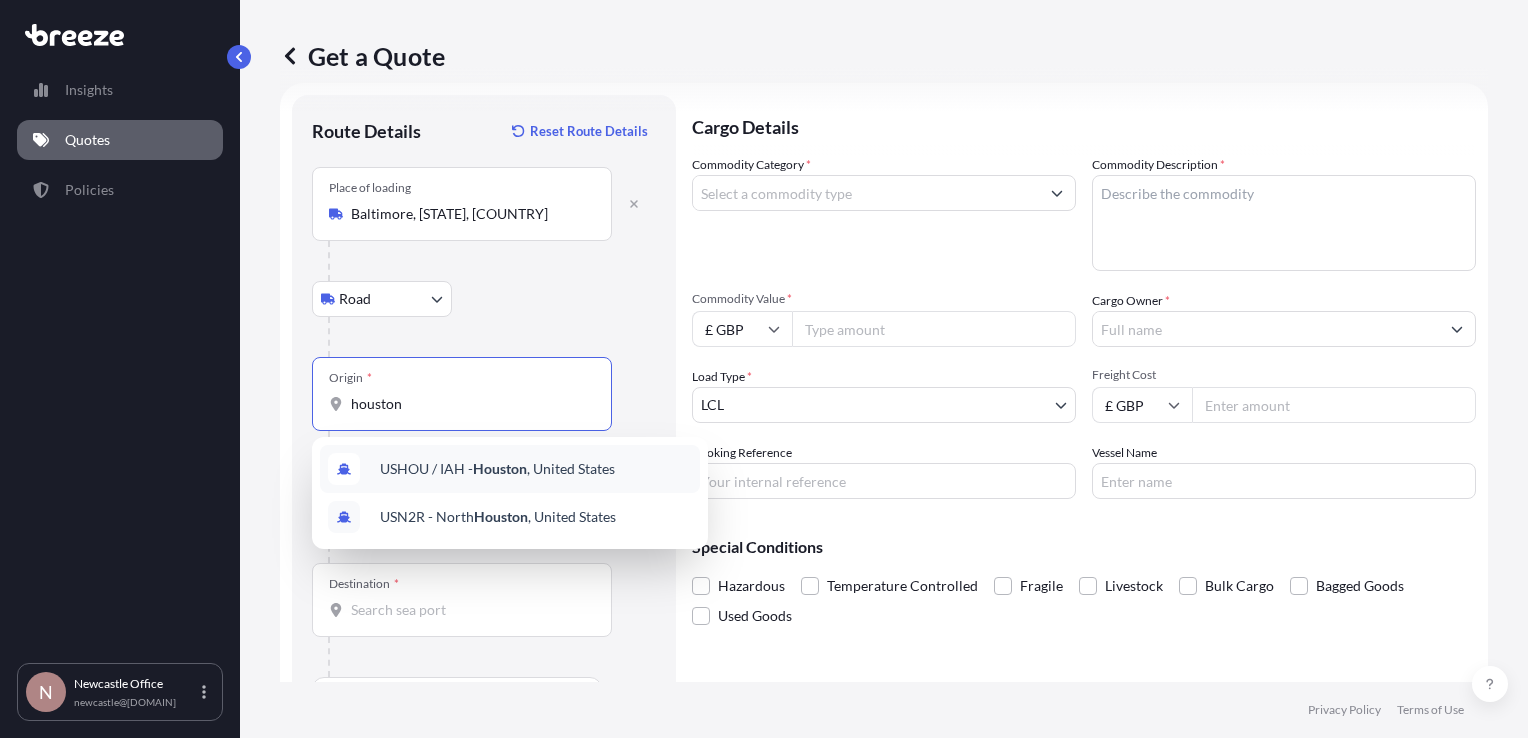 click on "USHOU / IAH -  Houston , United States" at bounding box center [497, 469] 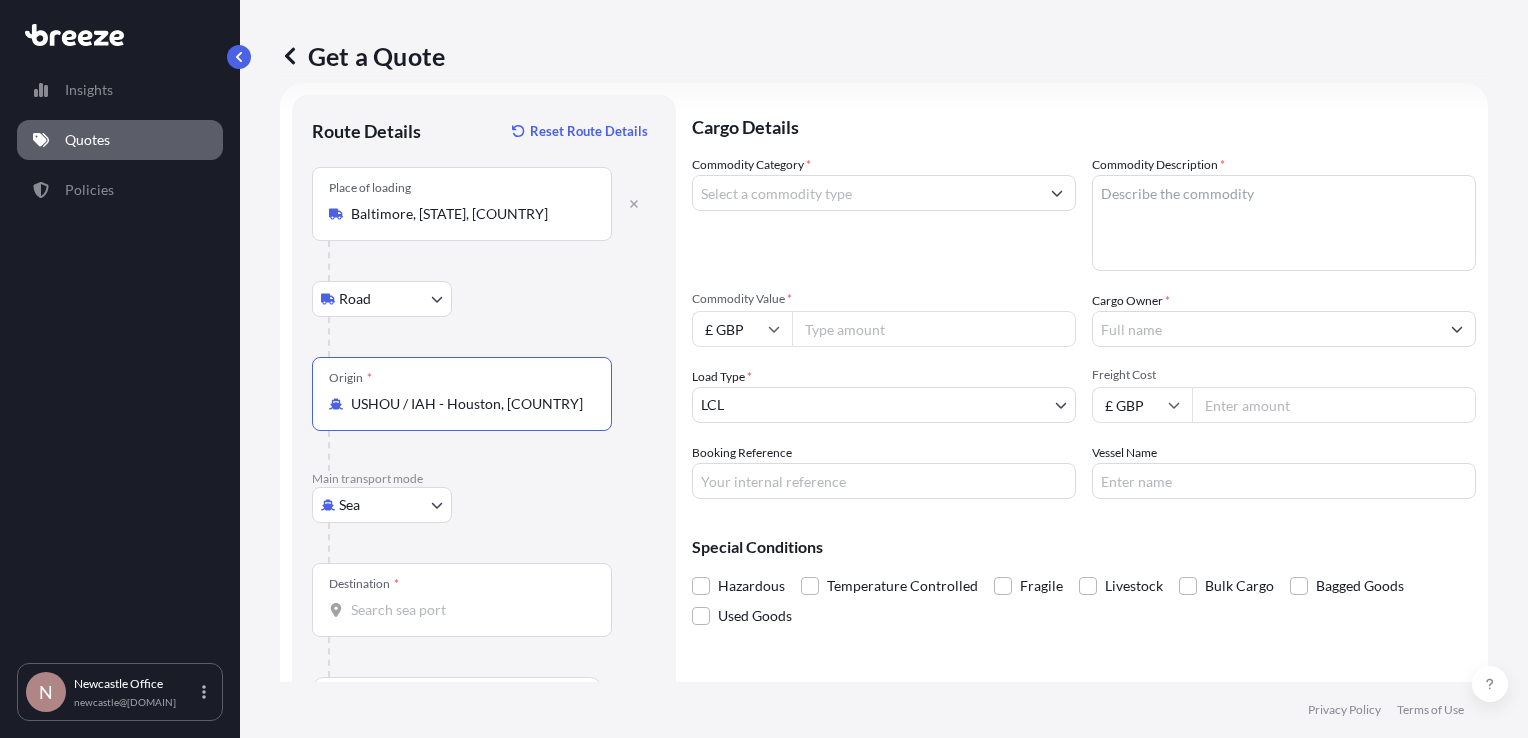 type on "USHOU / IAH - Houston, [COUNTRY]" 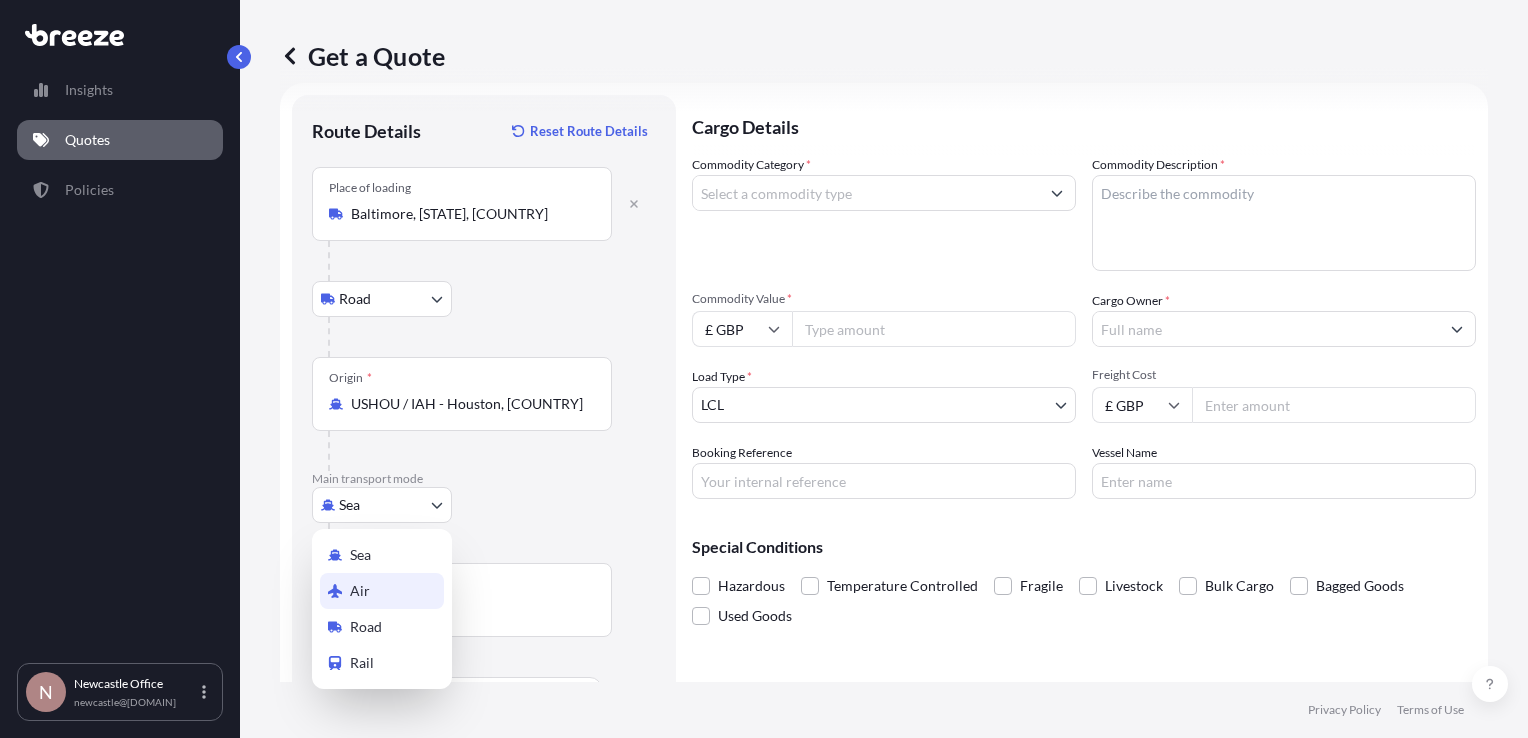 click on "Air" at bounding box center (382, 591) 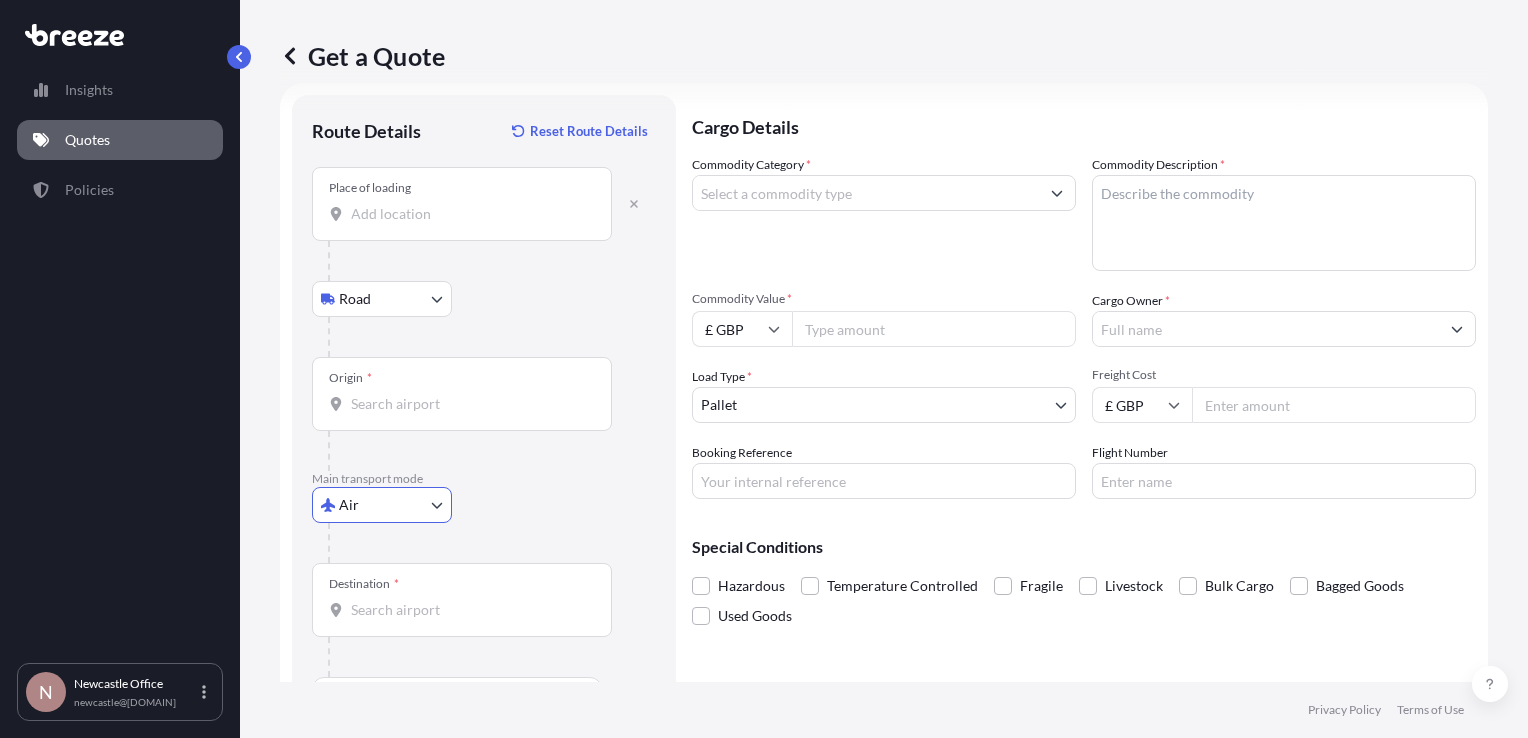 click on "Destination *" at bounding box center [469, 610] 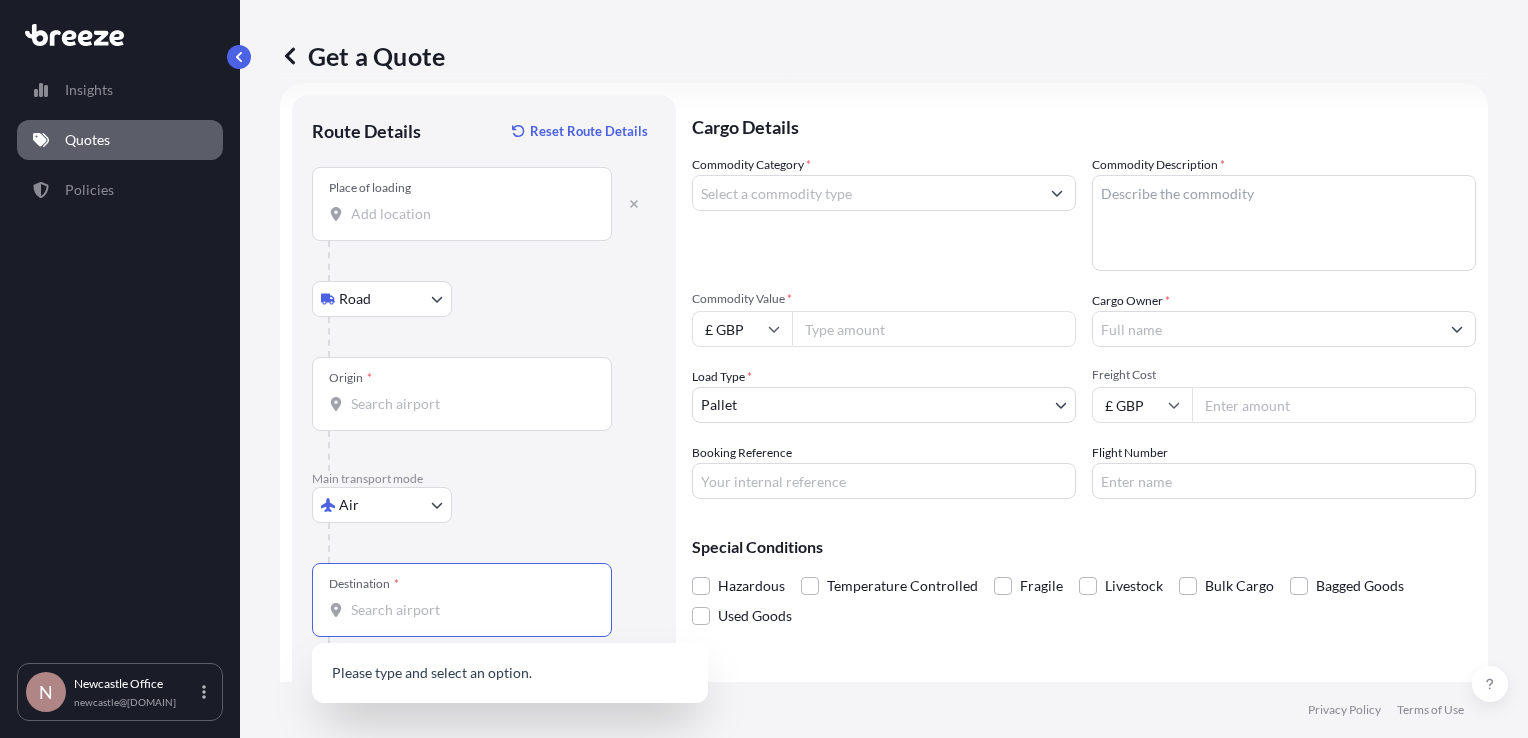 click on "Destination * Please select a destination" at bounding box center (469, 610) 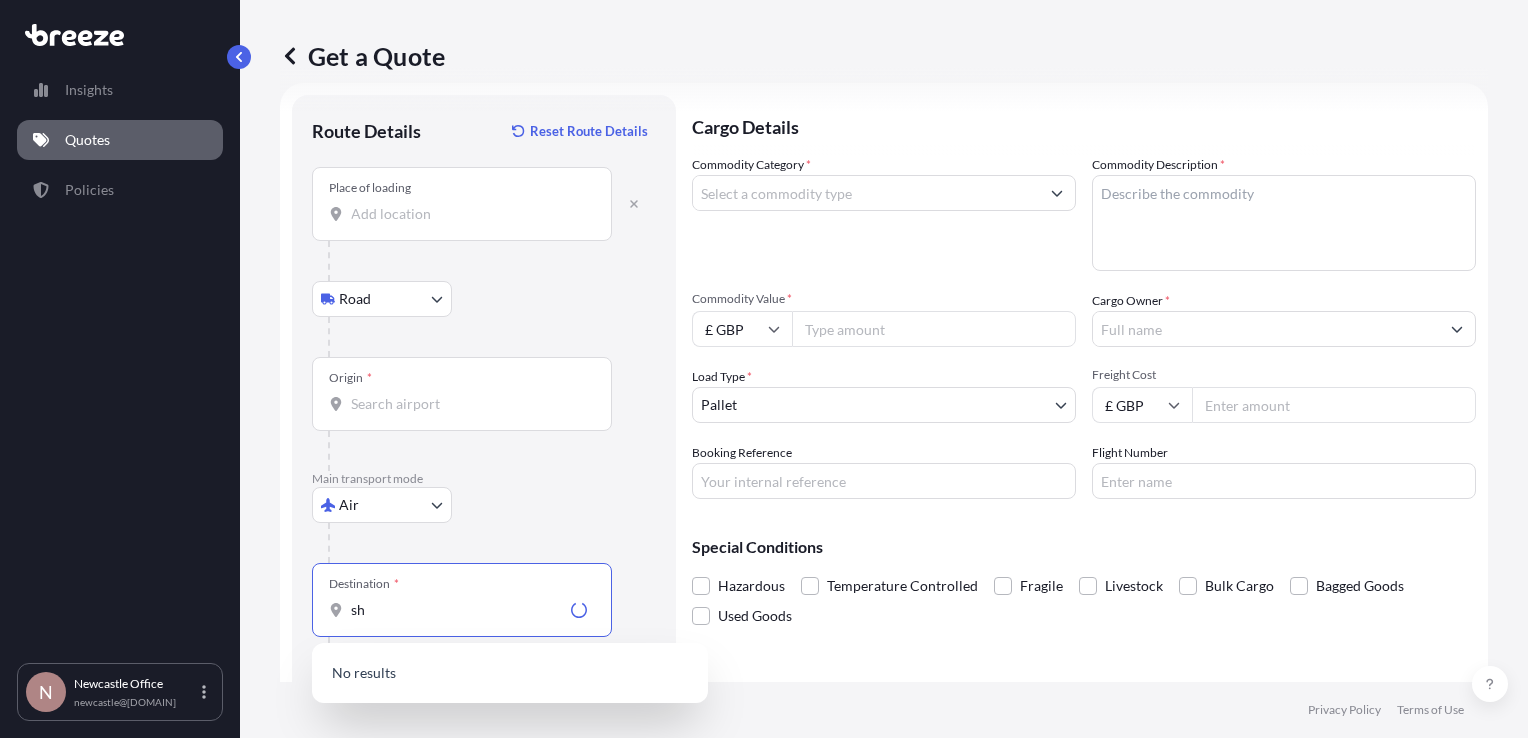 type on "s" 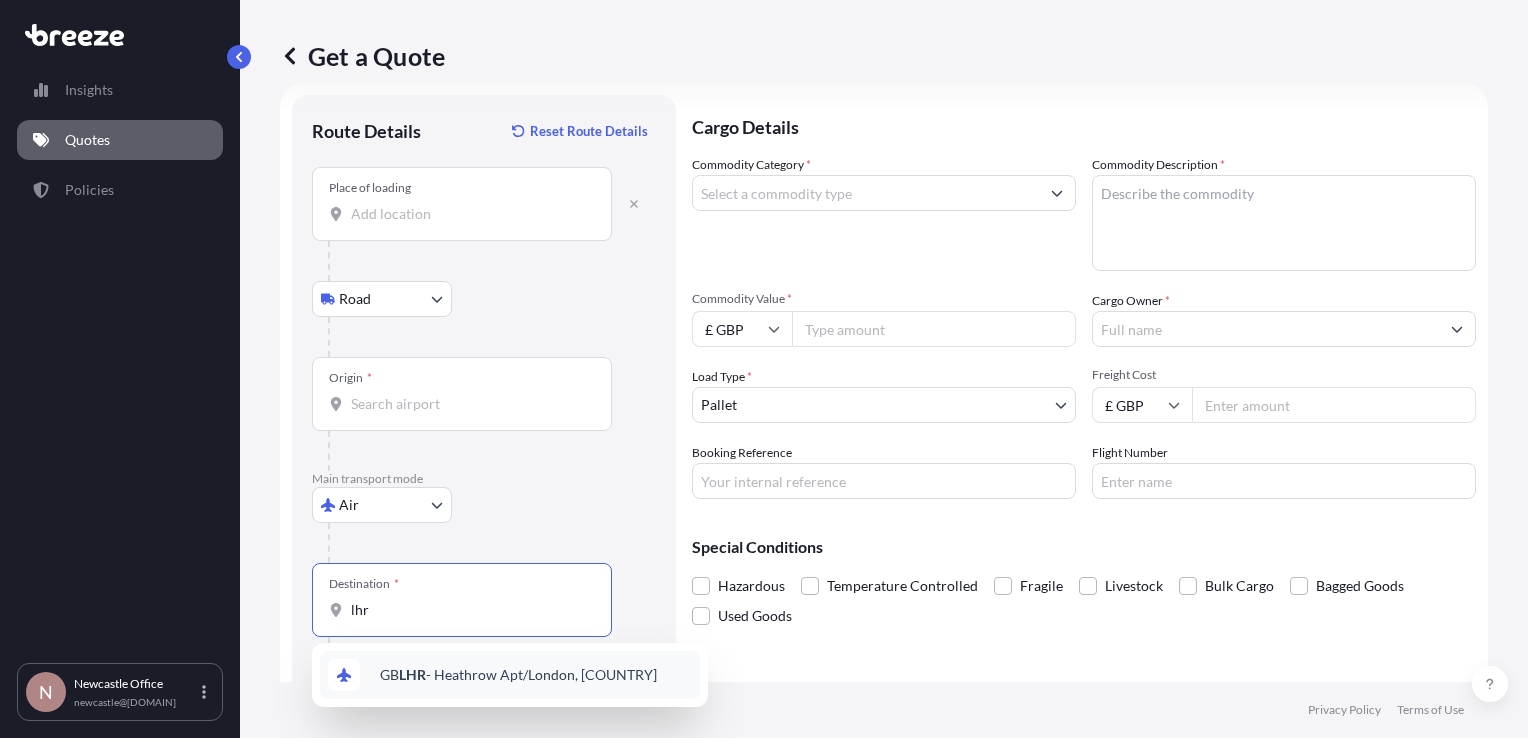 click on "GB LHR  - Heathrow Apt/London, [COUNTRY]" at bounding box center (518, 675) 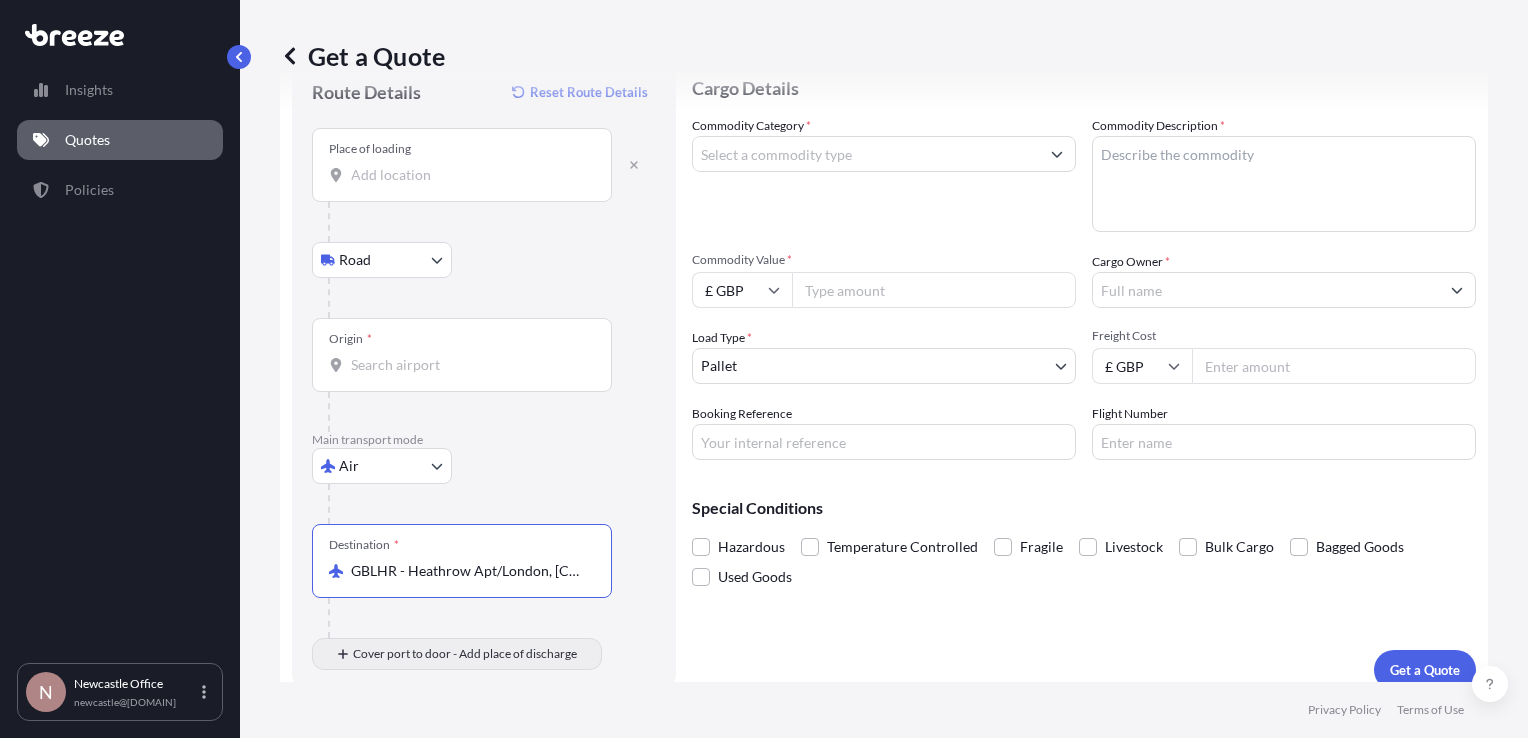 scroll, scrollTop: 86, scrollLeft: 0, axis: vertical 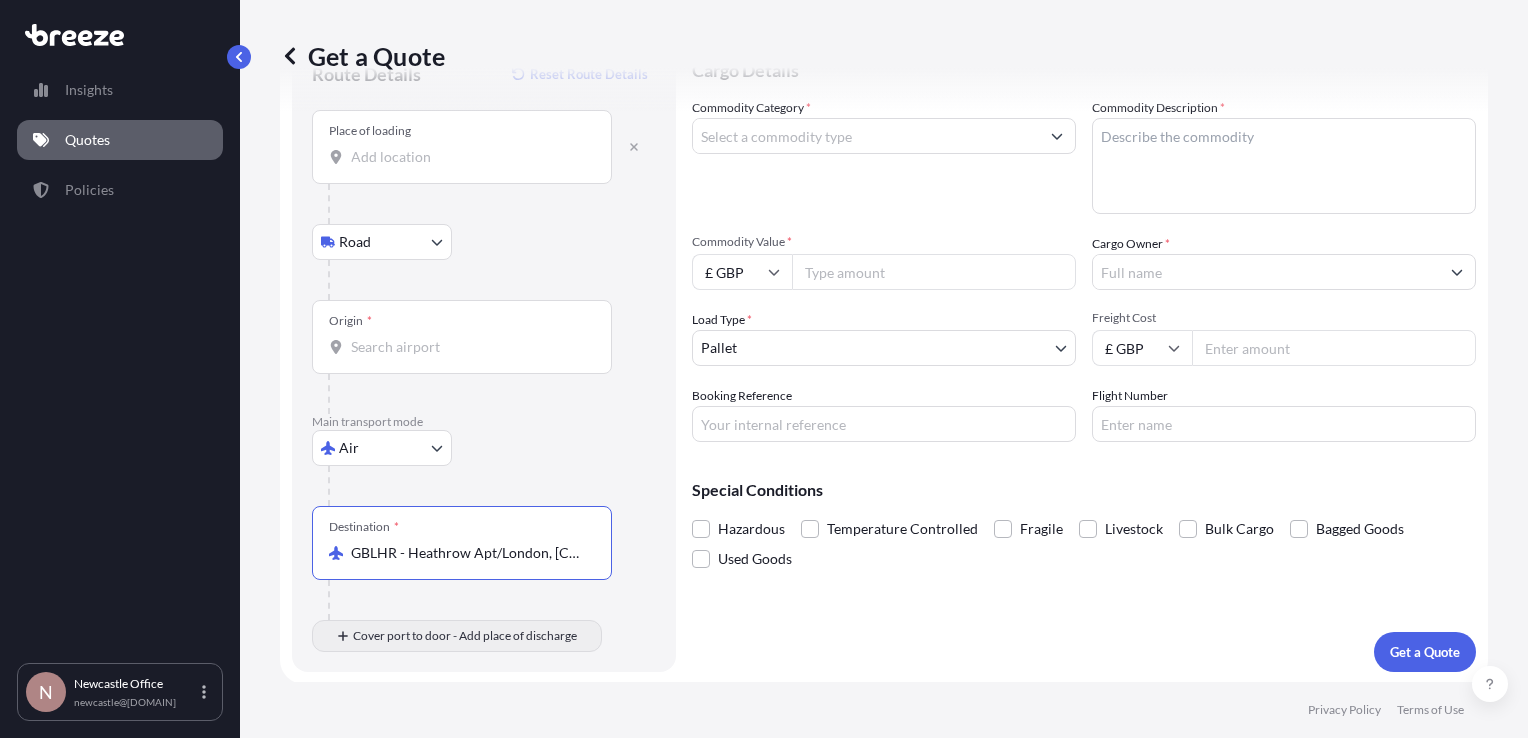 type on "GBLHR - Heathrow Apt/London, [COUNTRY]" 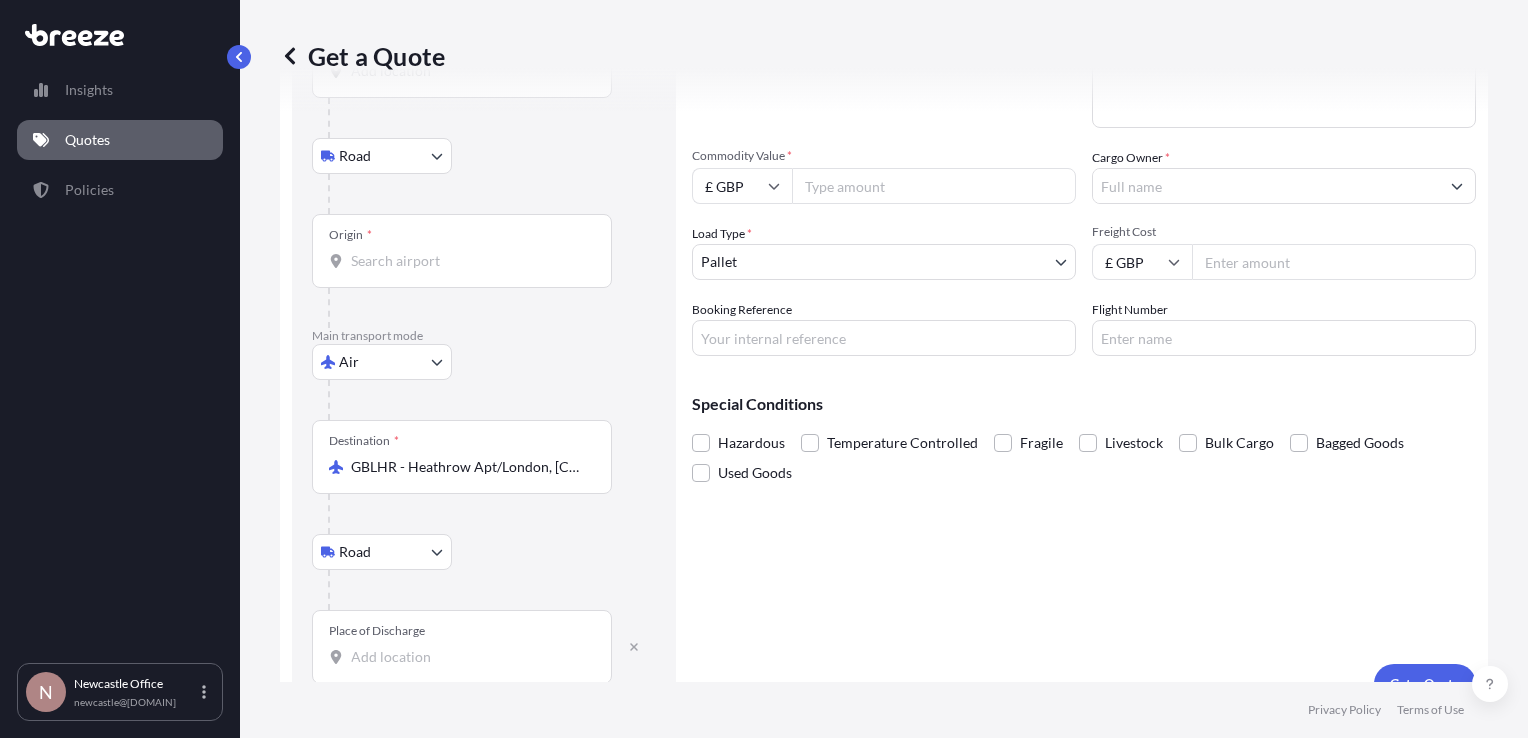 scroll, scrollTop: 204, scrollLeft: 0, axis: vertical 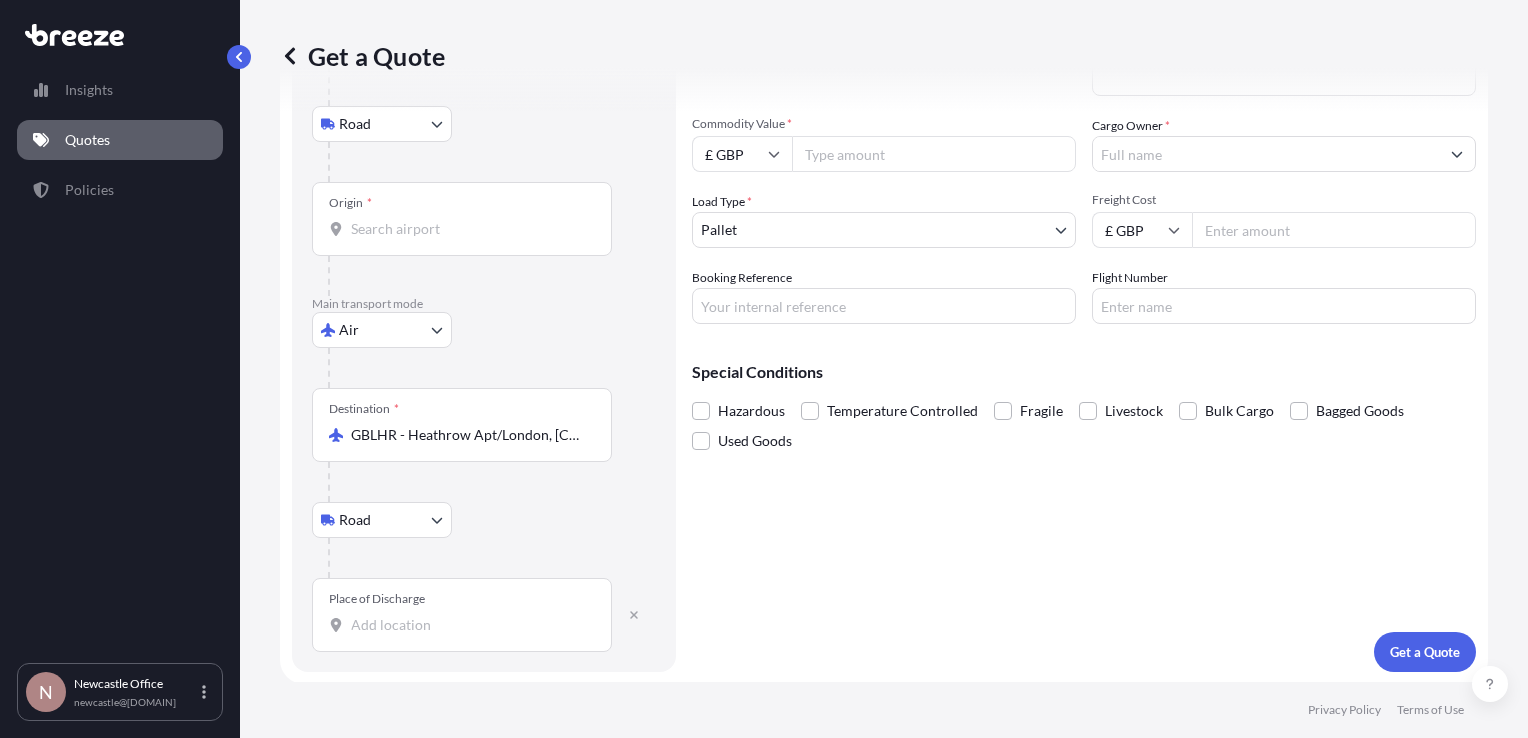 click on "Place of Discharge" at bounding box center [462, 615] 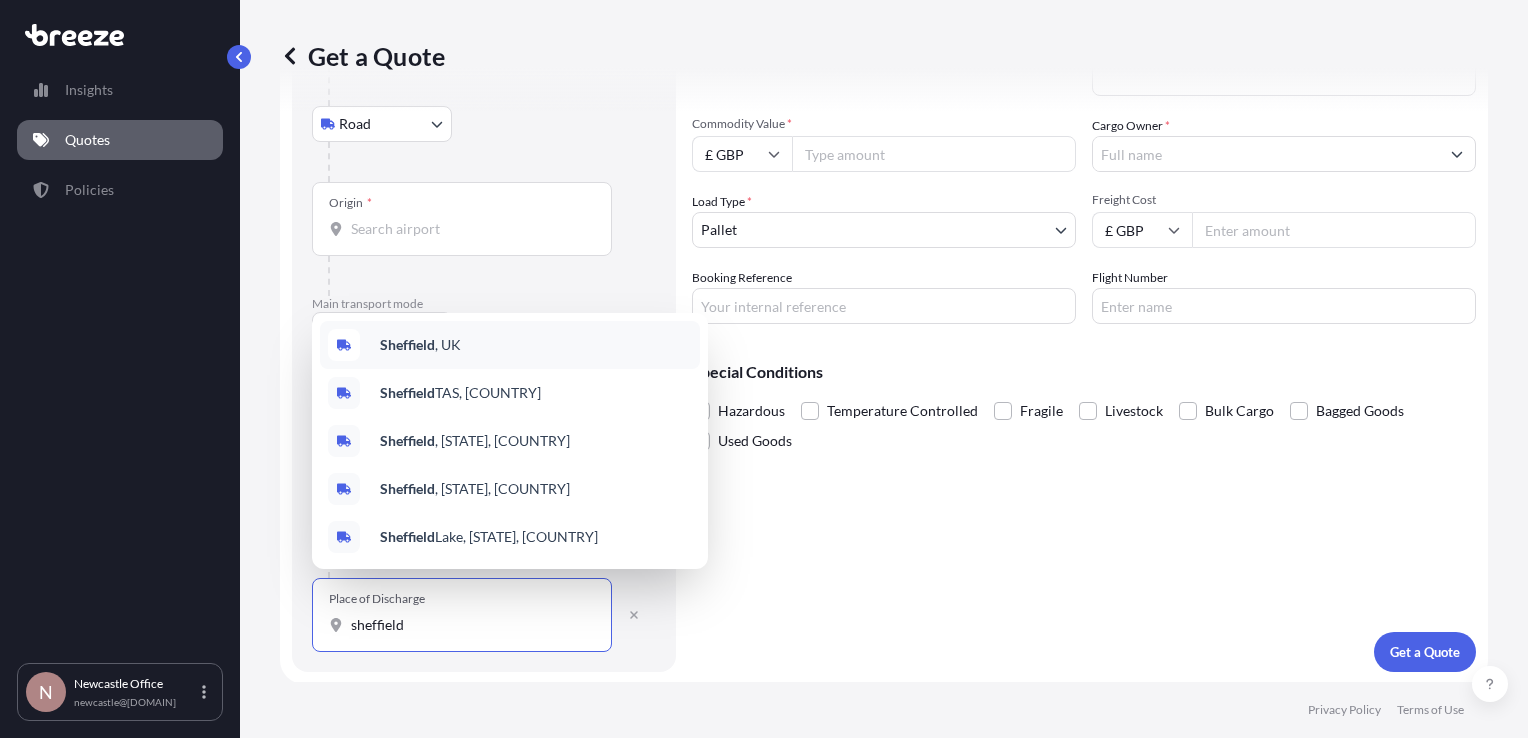 click on "Sheffield , [COUNTRY]" at bounding box center (510, 345) 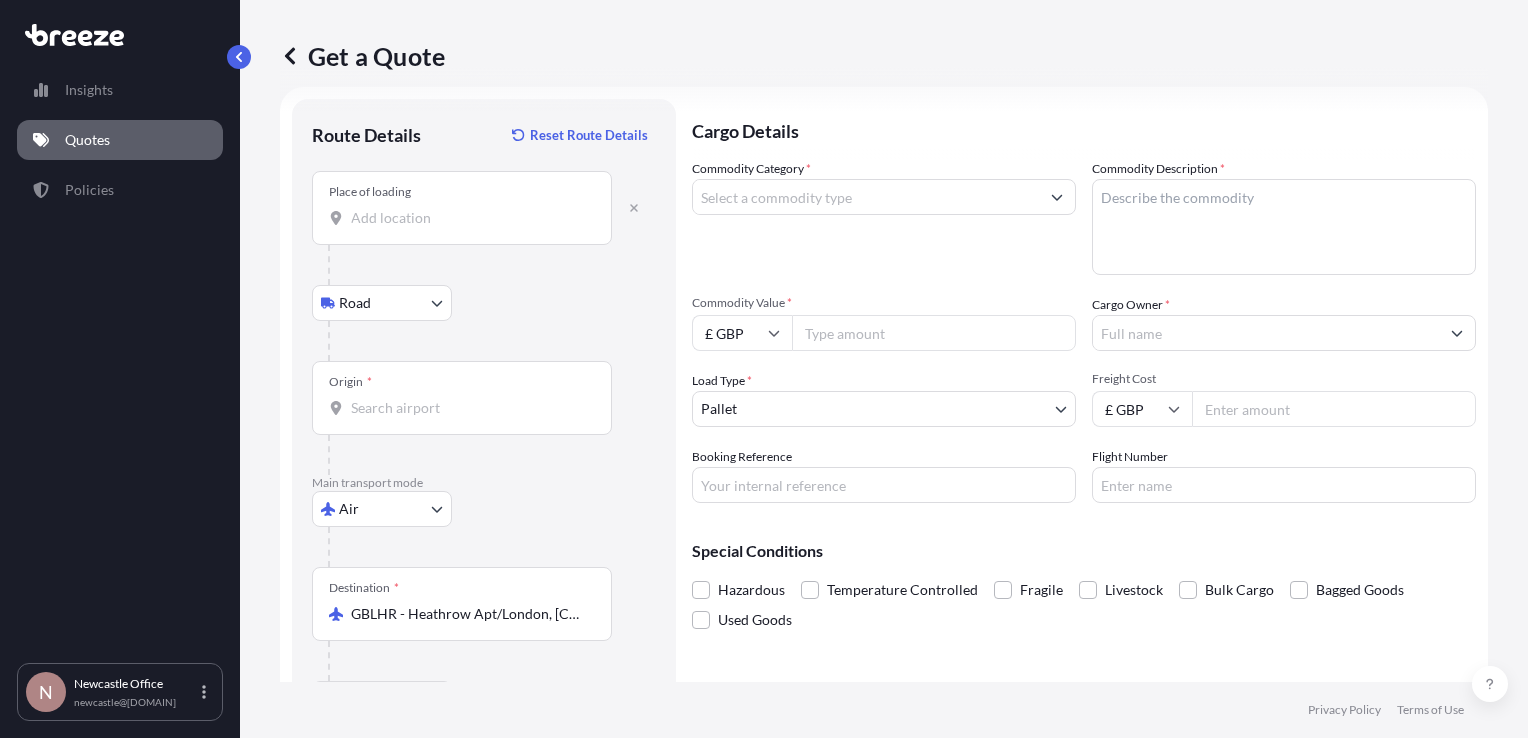 scroll, scrollTop: 0, scrollLeft: 0, axis: both 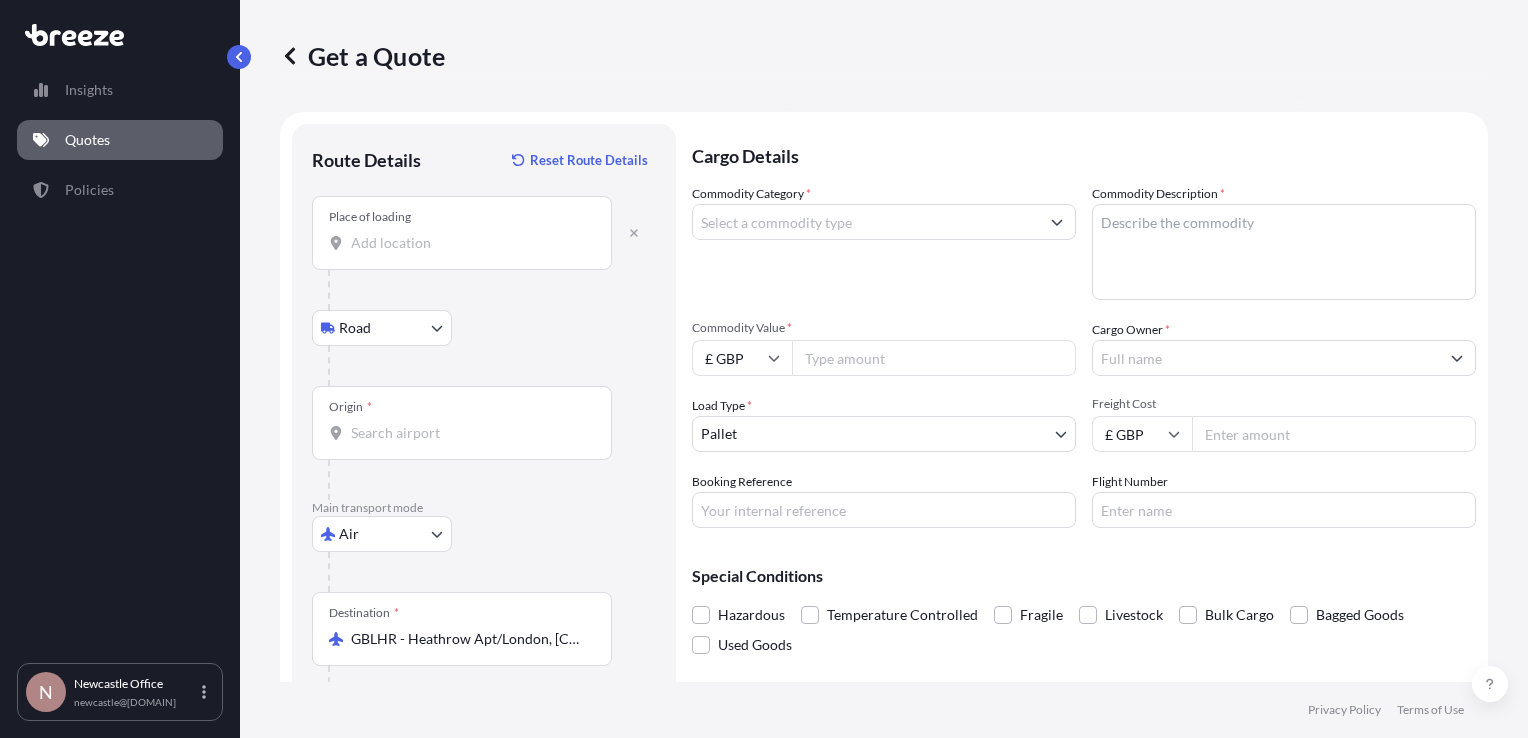 type on "Sheffield, [COUNTRY]" 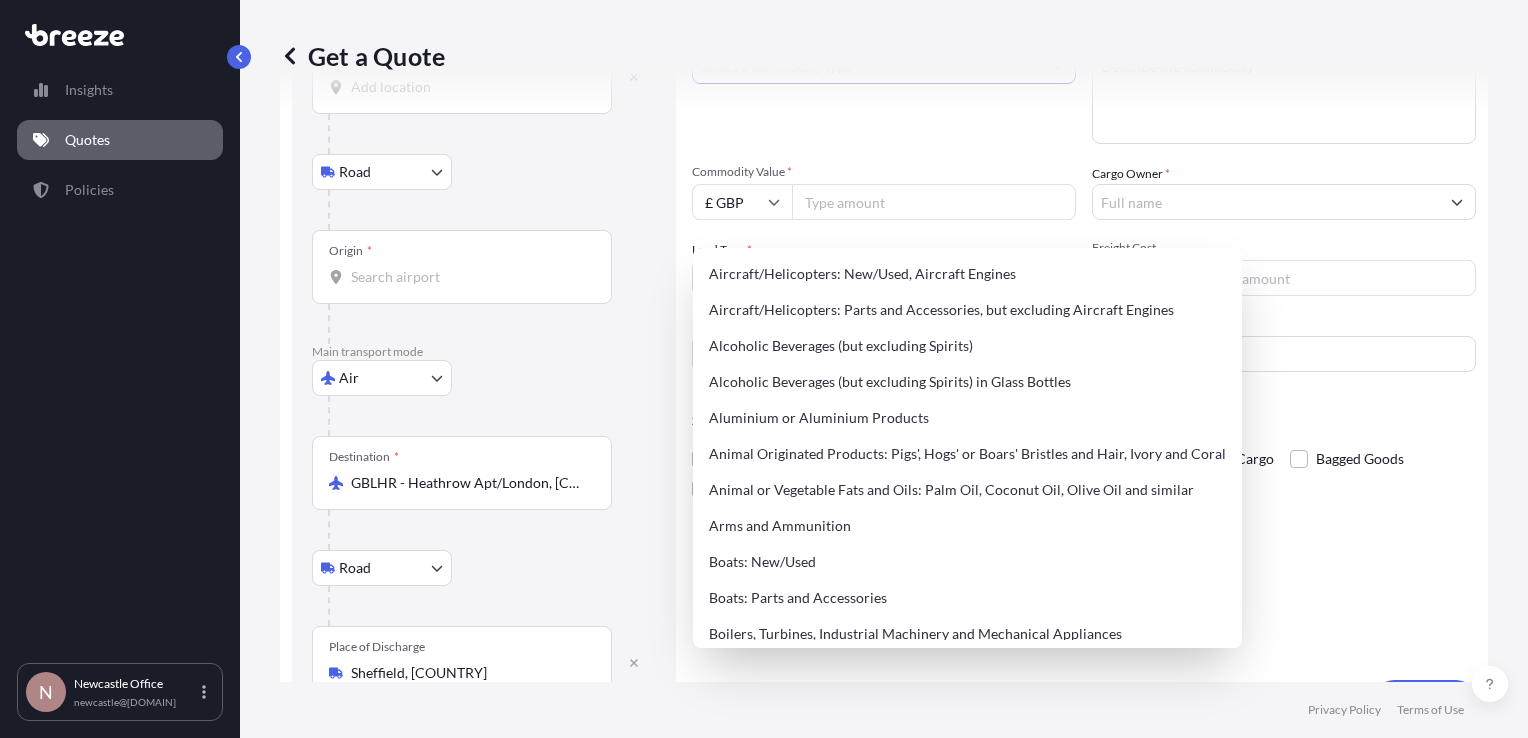 scroll, scrollTop: 204, scrollLeft: 0, axis: vertical 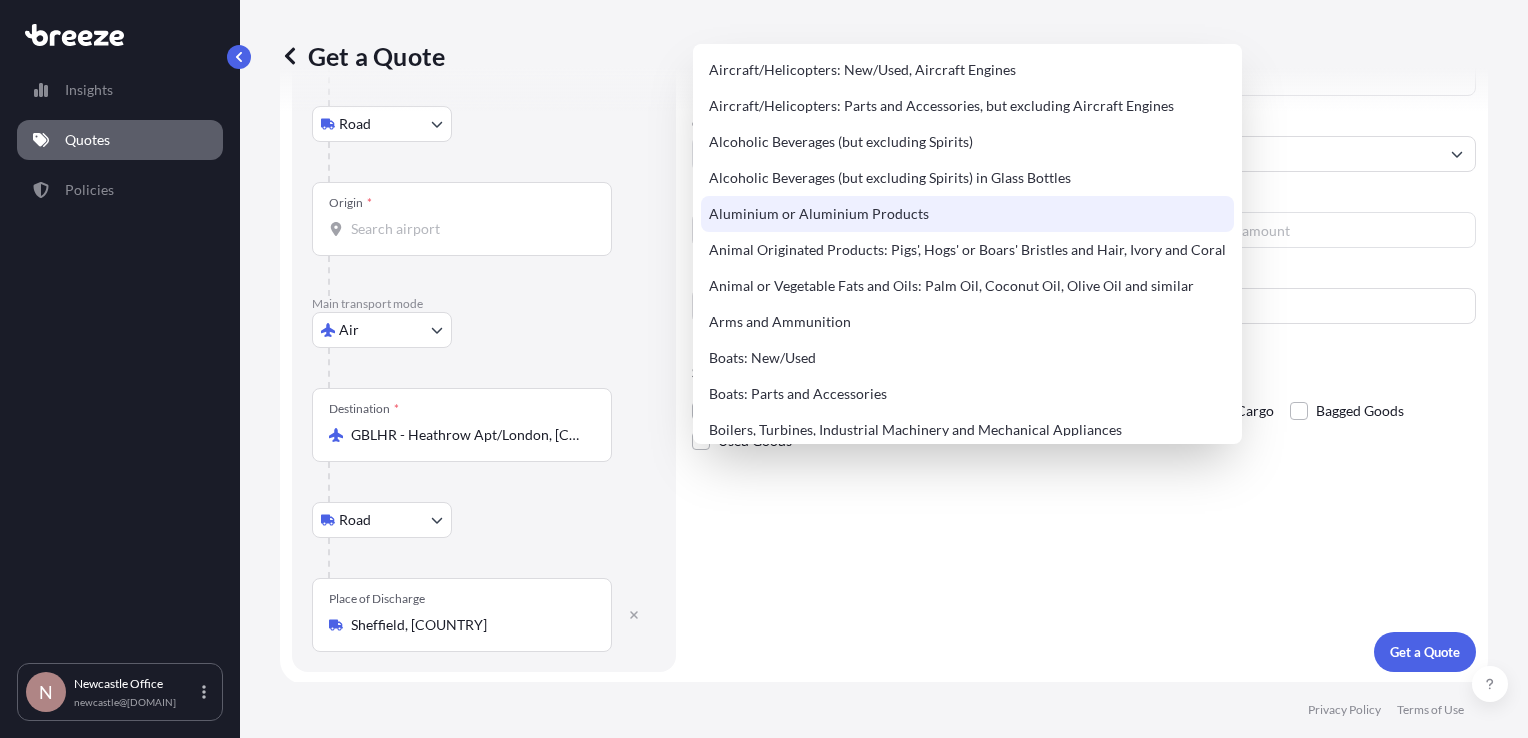 click on "Aluminium or Aluminium Products" at bounding box center [967, 214] 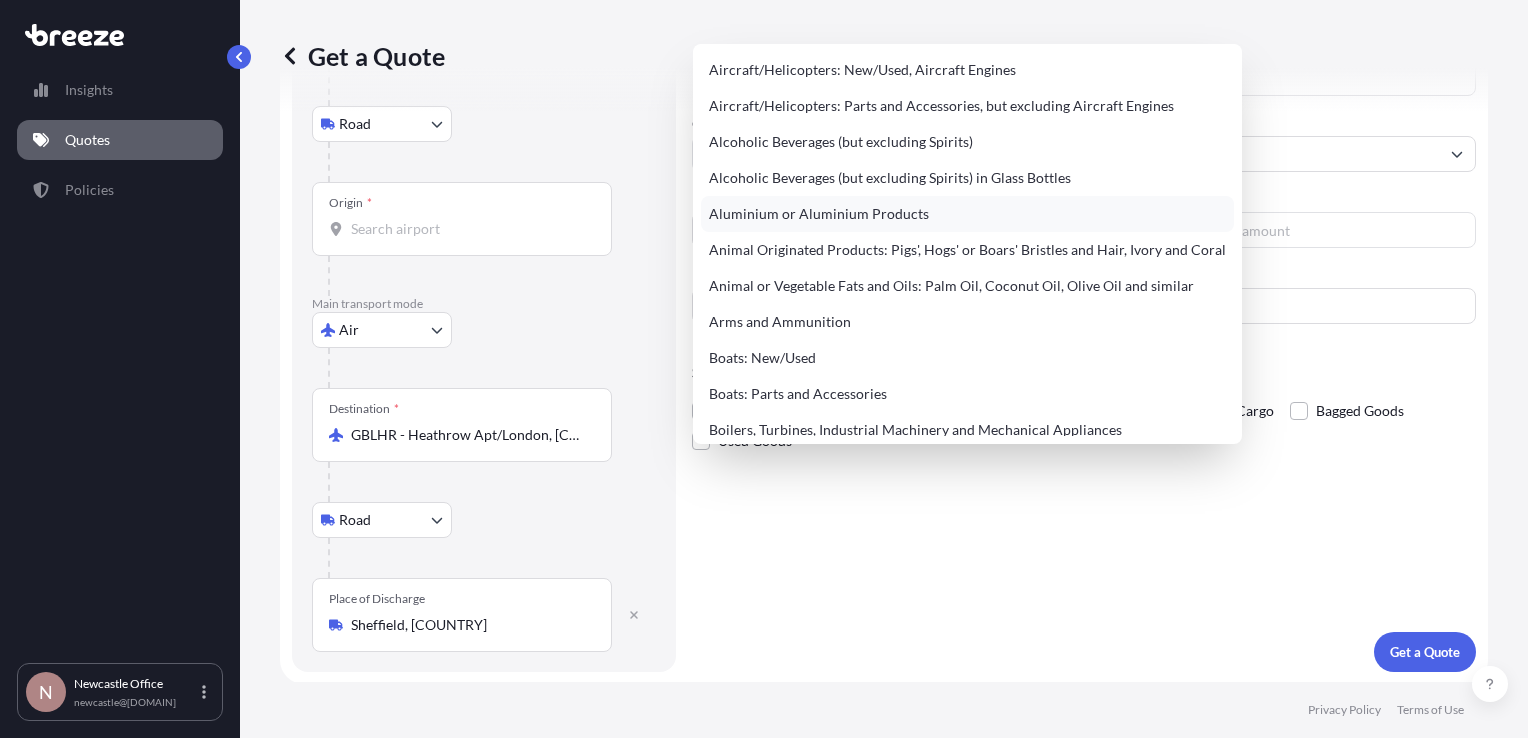 type on "Aluminium or Aluminium Products" 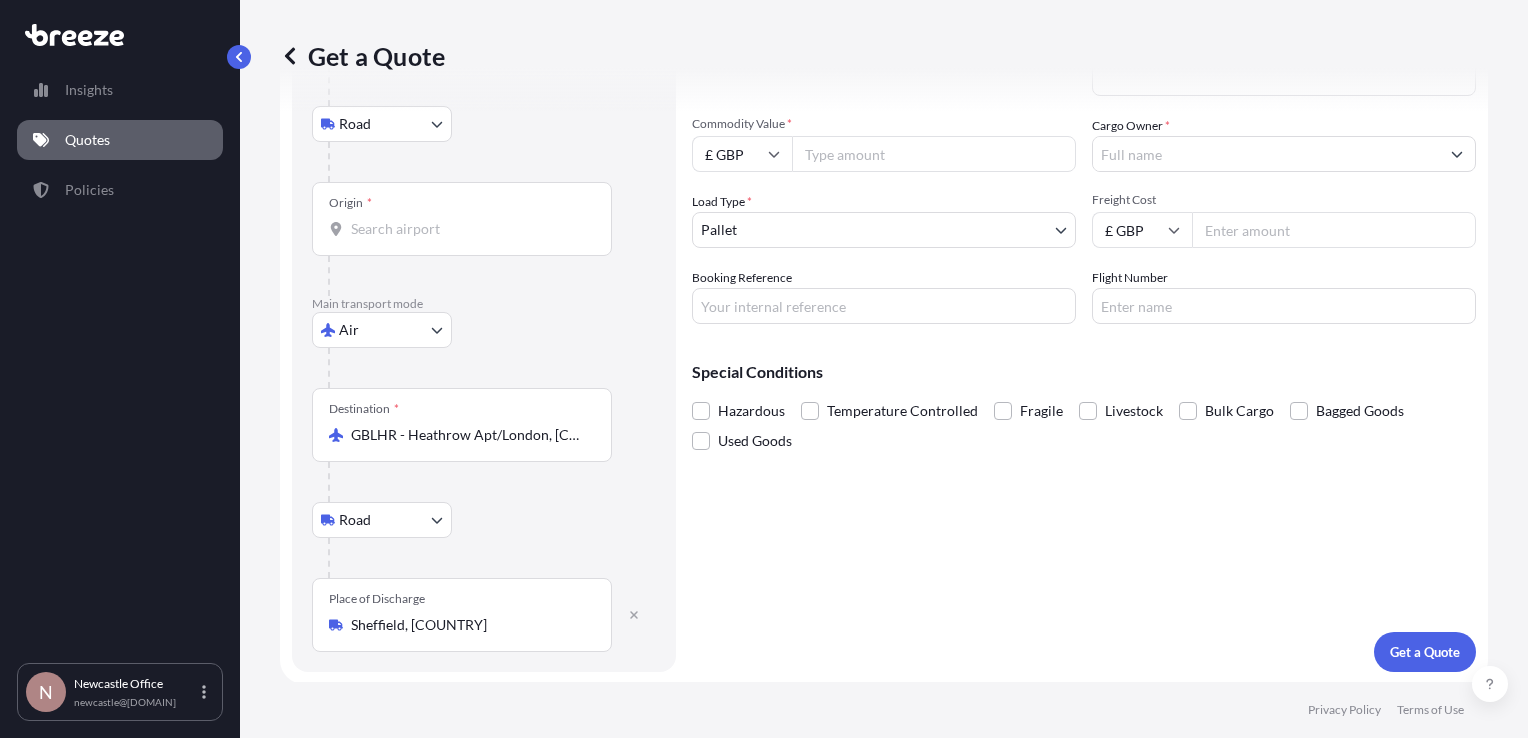 click on "140 options available.
Insights Quotes Policies N Newcastle   Office newcastle@[DOMAIN] Get a Quote Route Details Reset Route Details Place of loading Road Road Rail Origin * Main transport mode Air Sea Air Road Rail Destination * GBLHR - Heathrow Apt/London, [COUNTRY] Road Road Rail Place of Discharge Sheffield, [COUNTRY] Cargo Details Commodity Category * Aluminium or Aluminium Products Commodity Description * Commodity Value   * £ GBP Cargo Owner * Load Type * Pallet PALLET CONTAINER PARCELS CARTONS Freight Cost   £ GBP Booking Reference Flight Number Special Conditions Hazardous Temperature Controlled Fragile Livestock Bulk Cargo Bagged Goods Used Goods Get a Quote Privacy Policy Terms of Use
0" at bounding box center [764, 369] 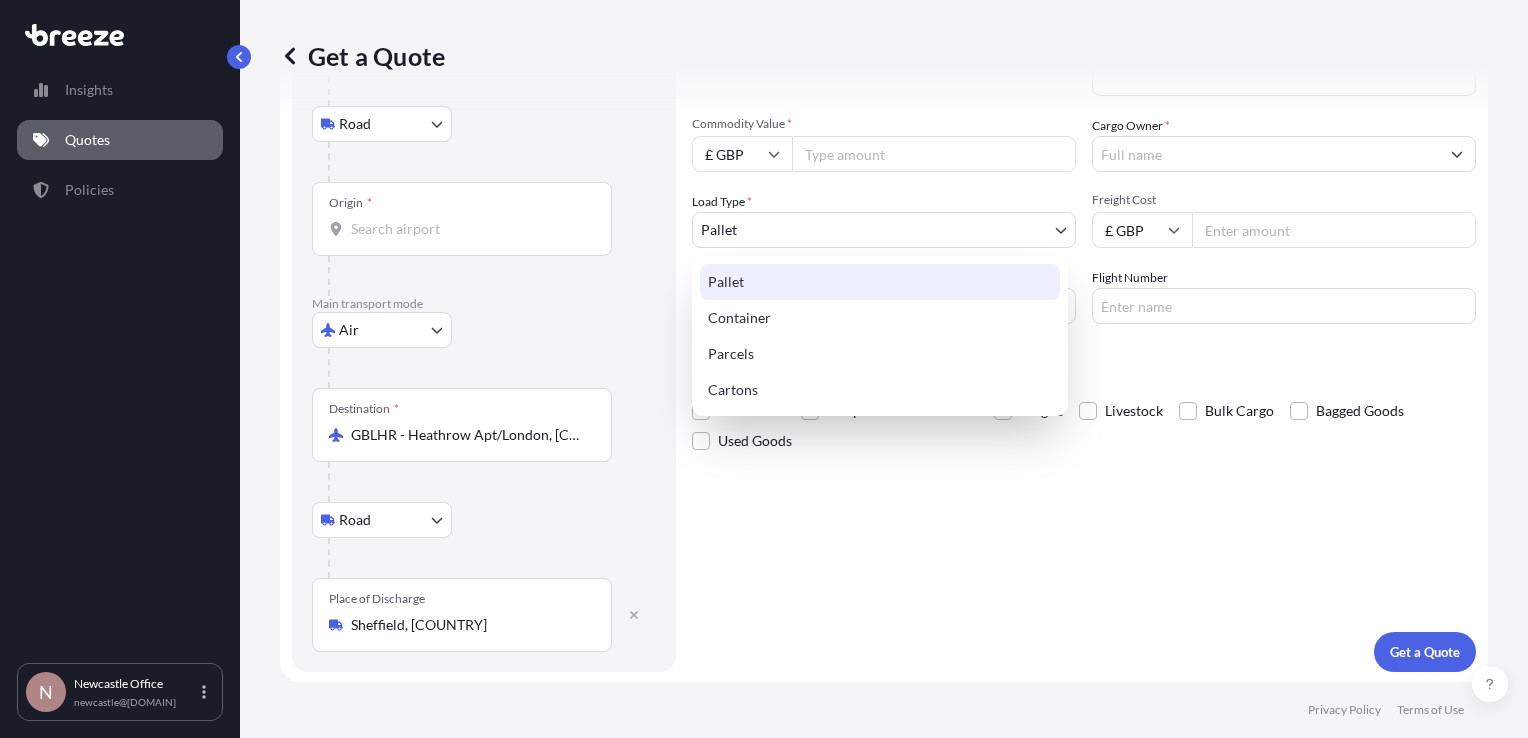 click on "Pallet" at bounding box center (880, 282) 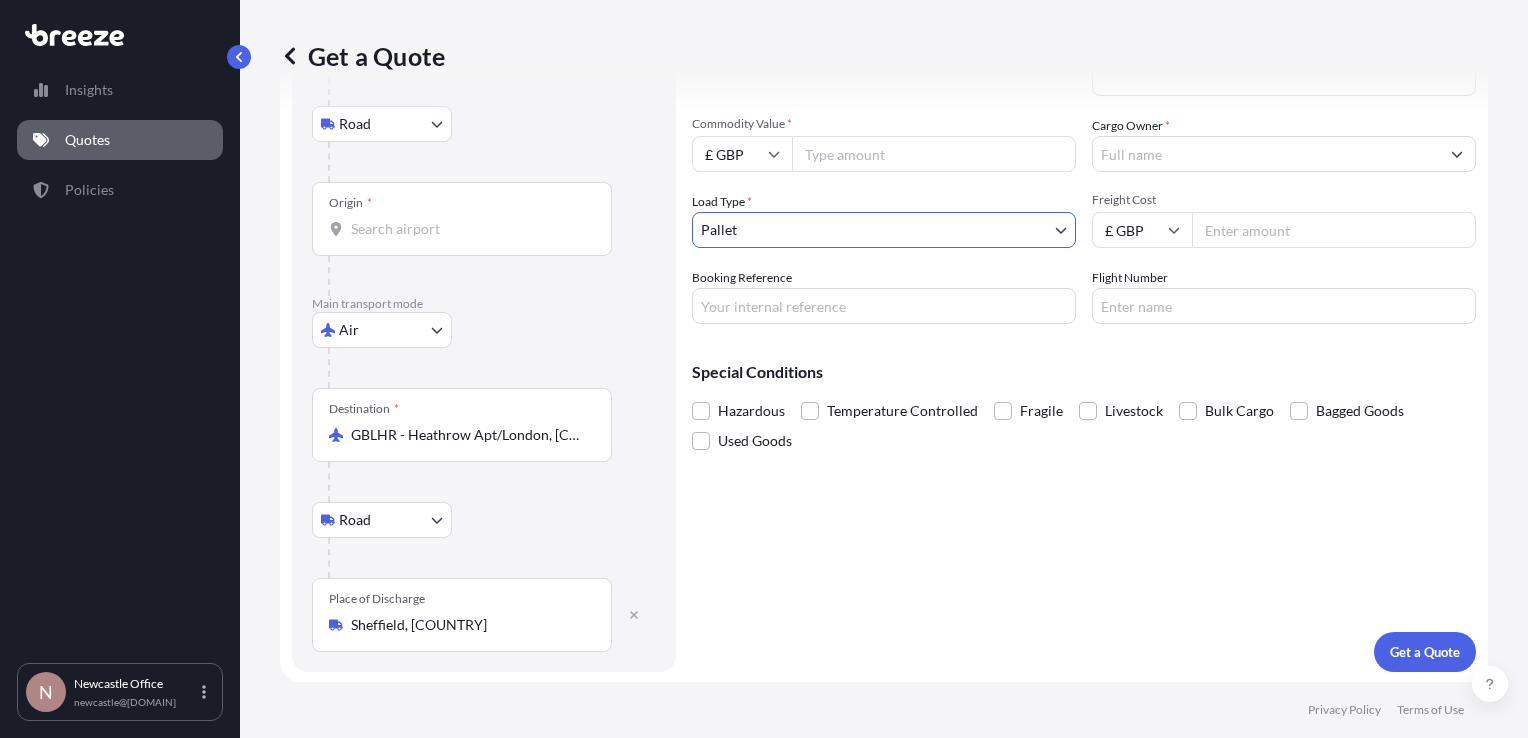 click on "Cargo Owner *" at bounding box center (1266, 154) 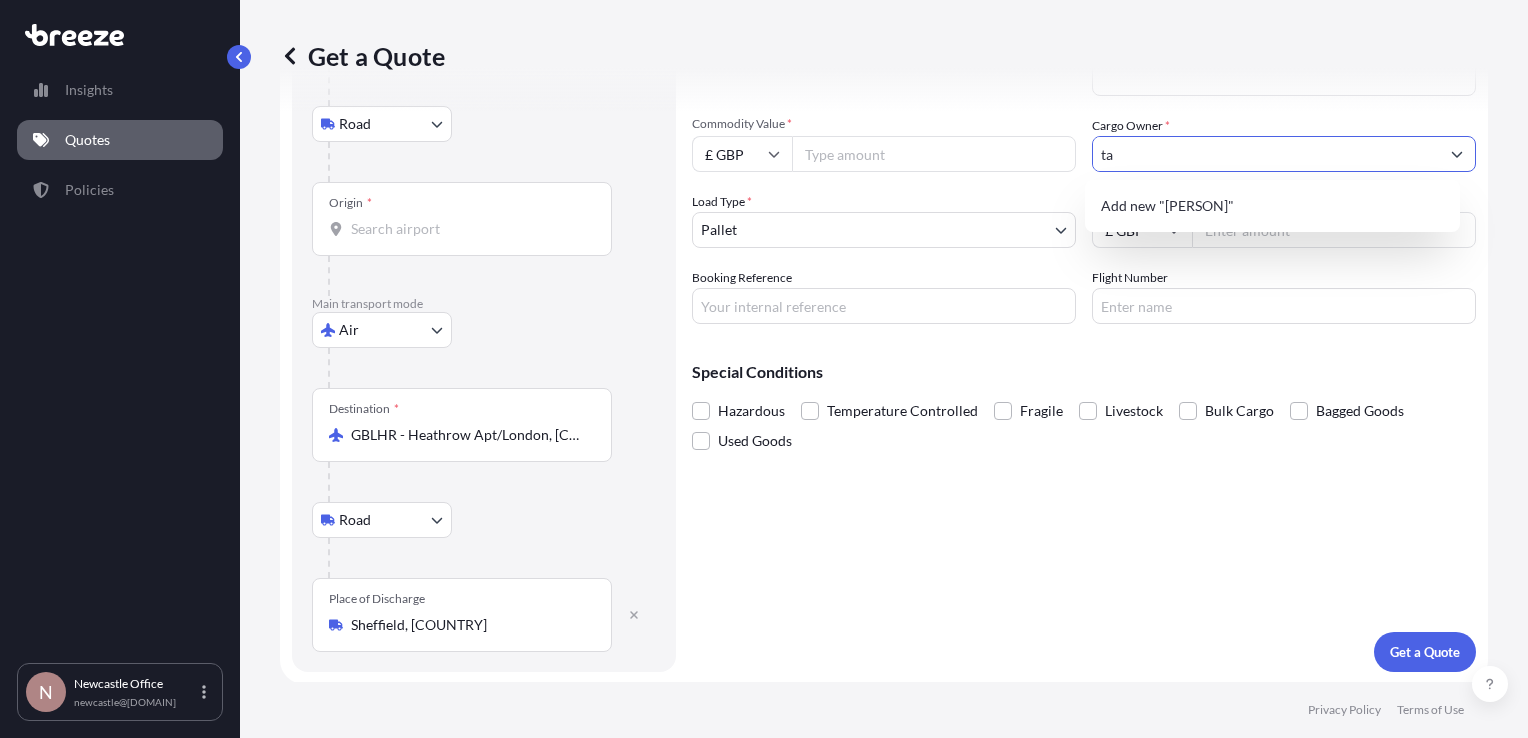 type on "t" 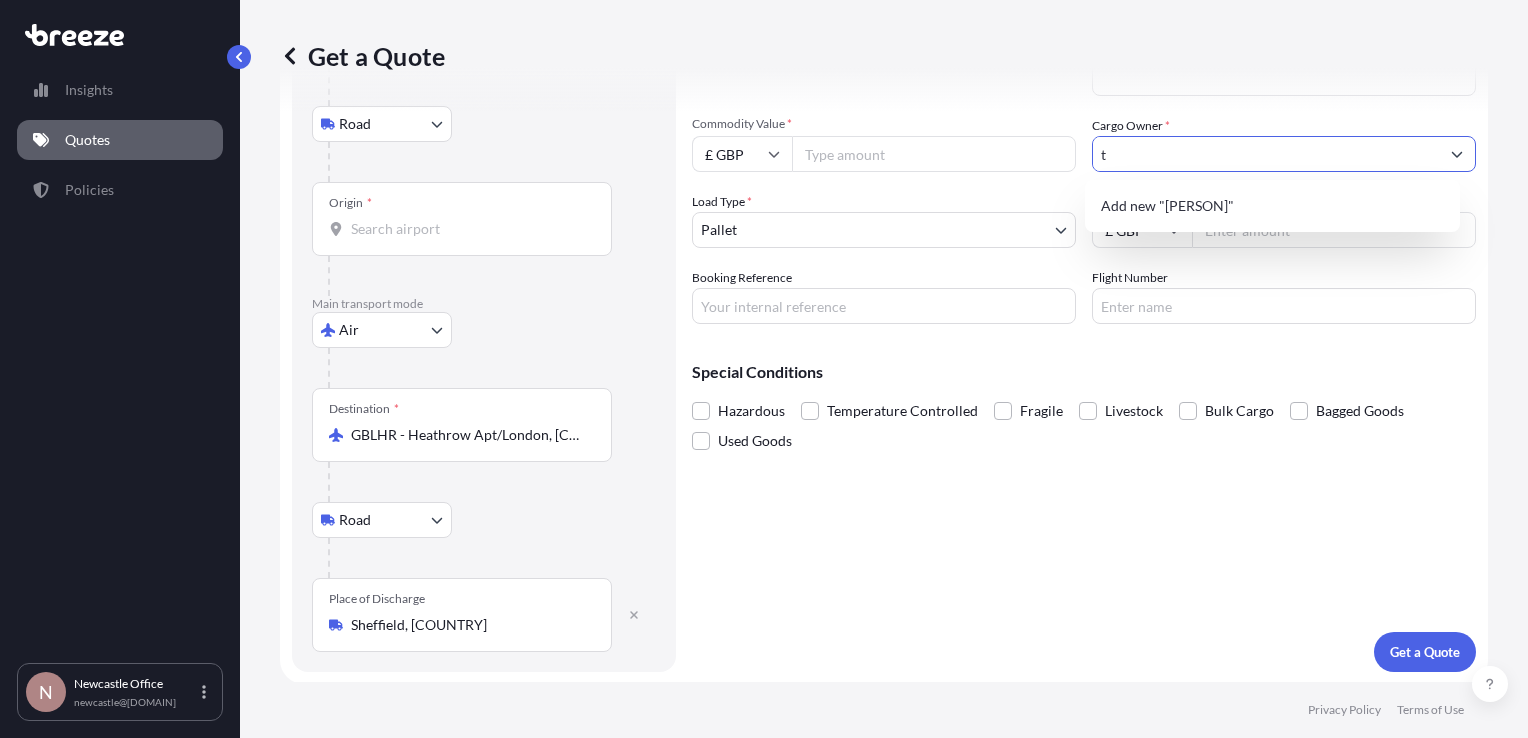 type 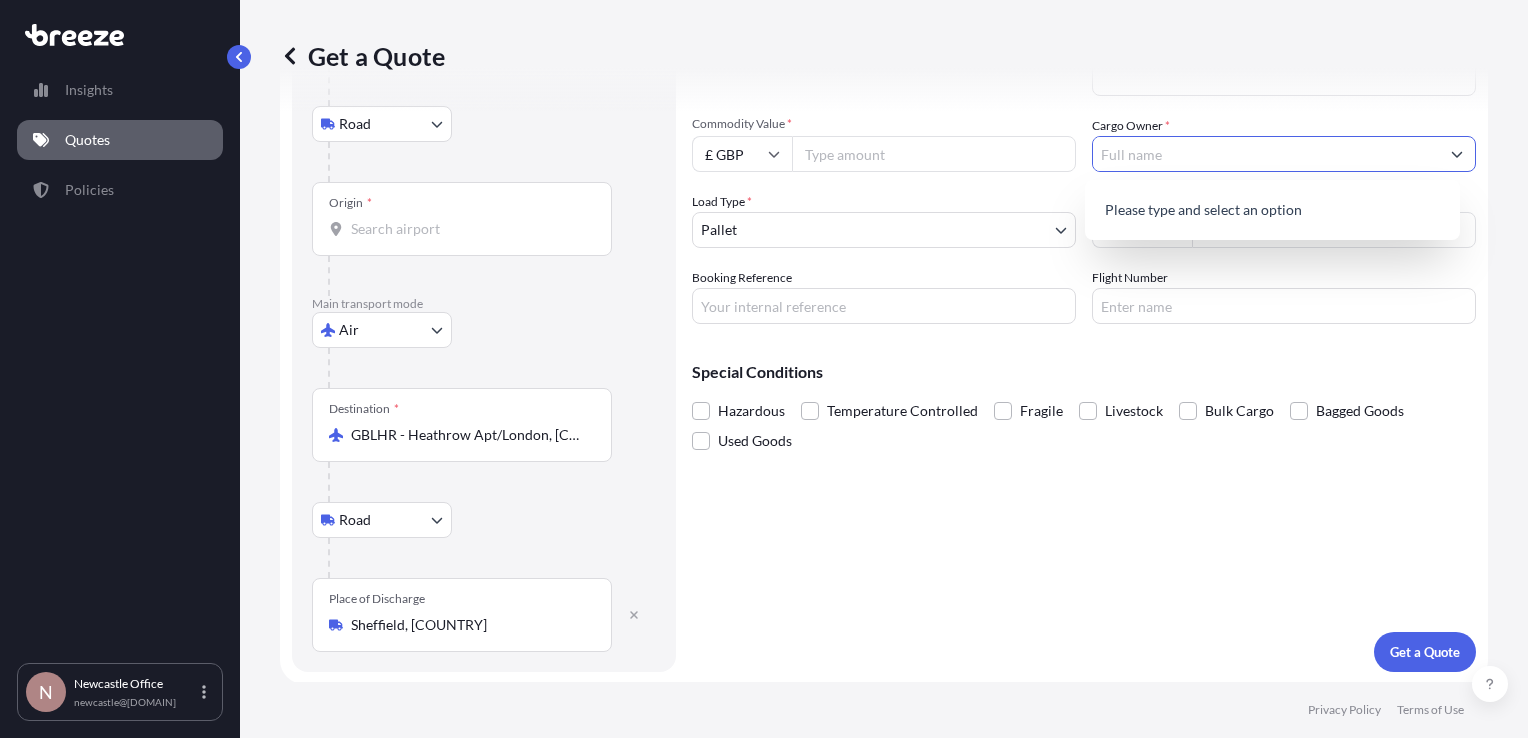 click on "Please type and select an option" at bounding box center (1272, 210) 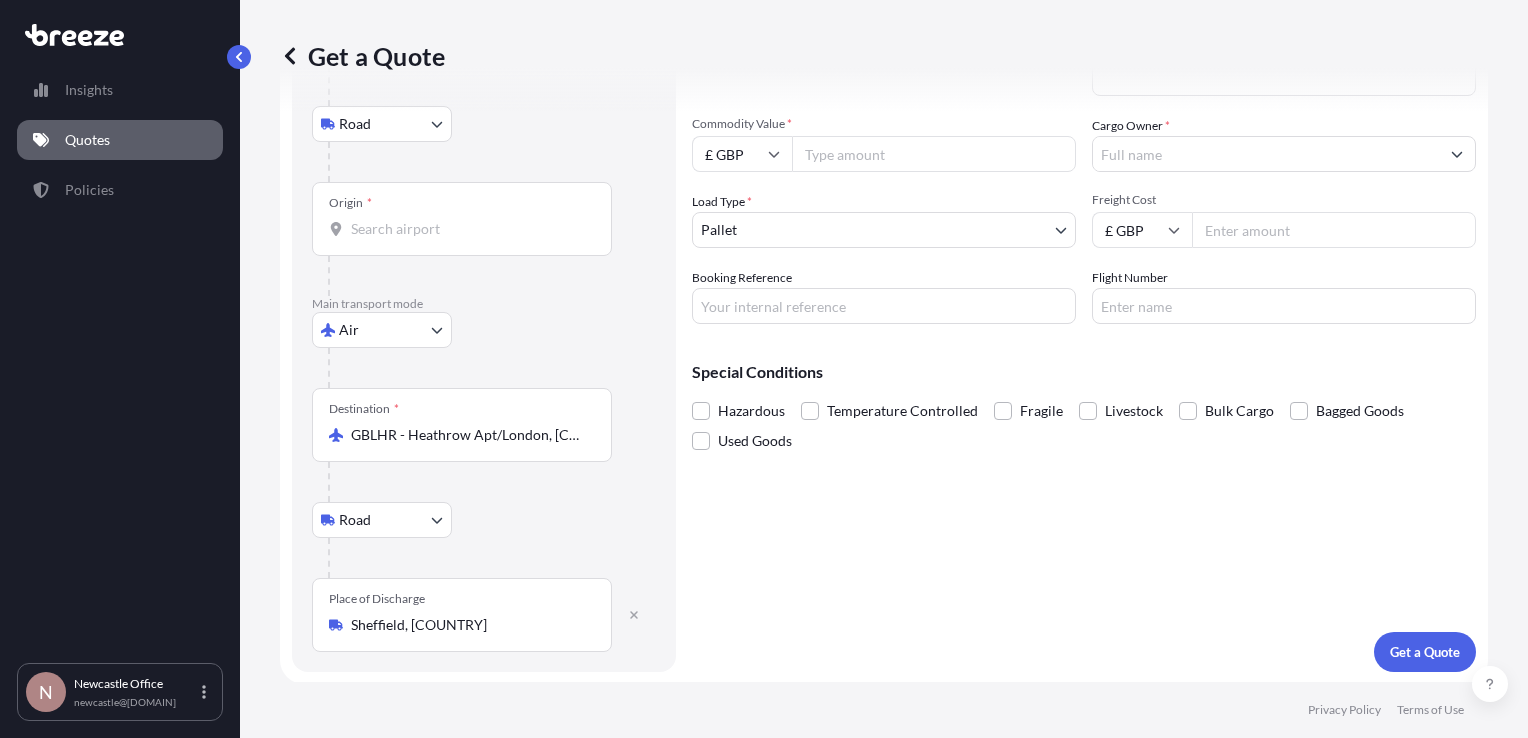 click 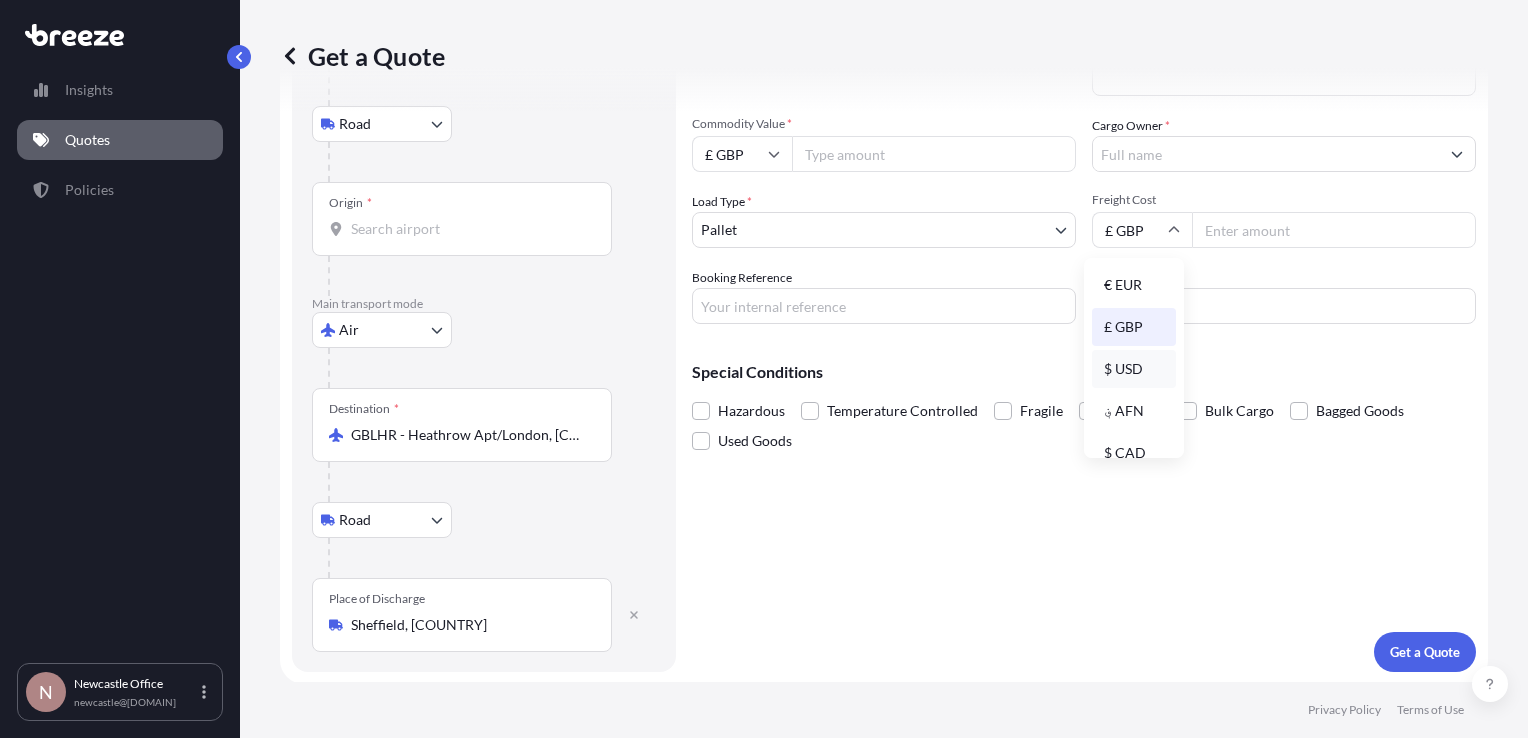 click on "$ USD" at bounding box center (1134, 369) 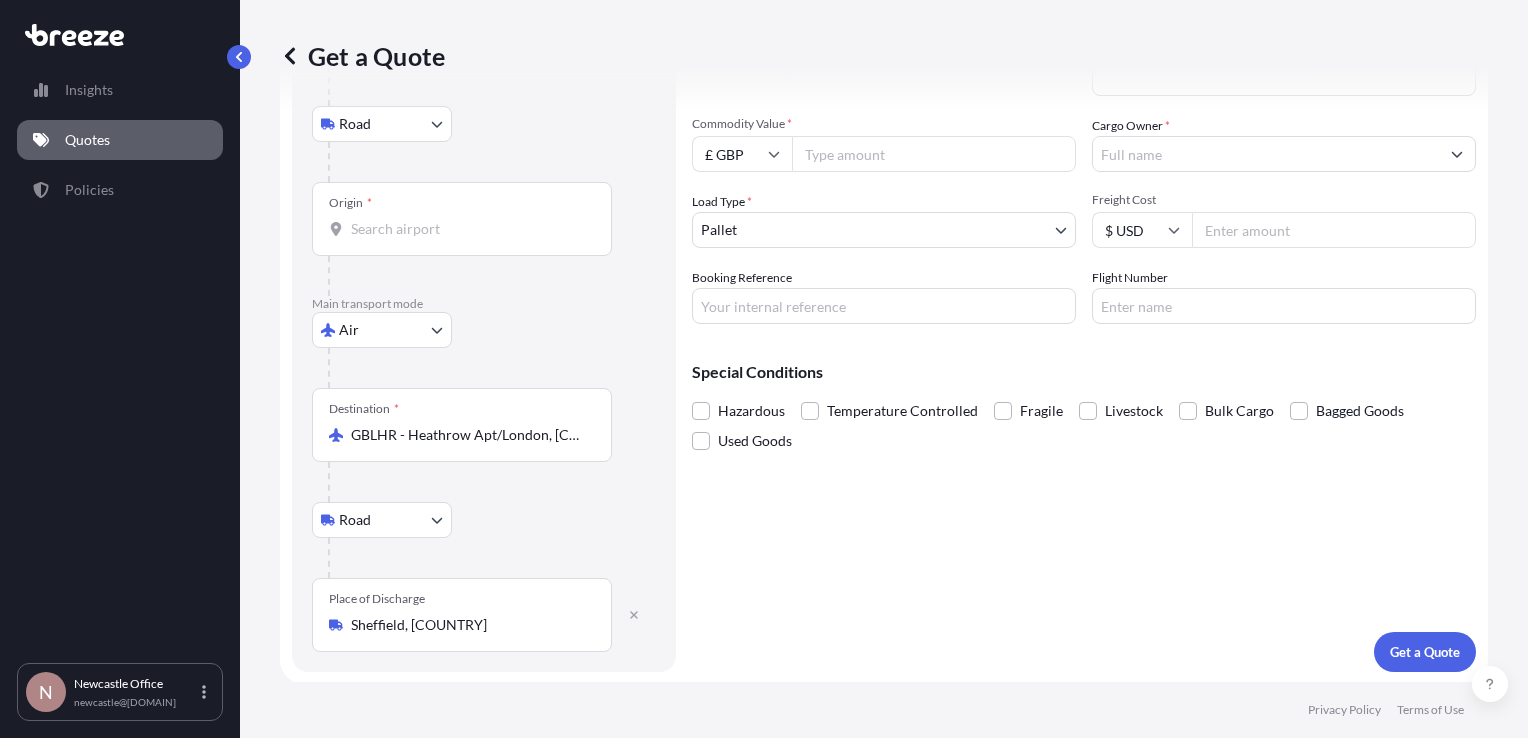 click on "Freight Cost" at bounding box center (1334, 230) 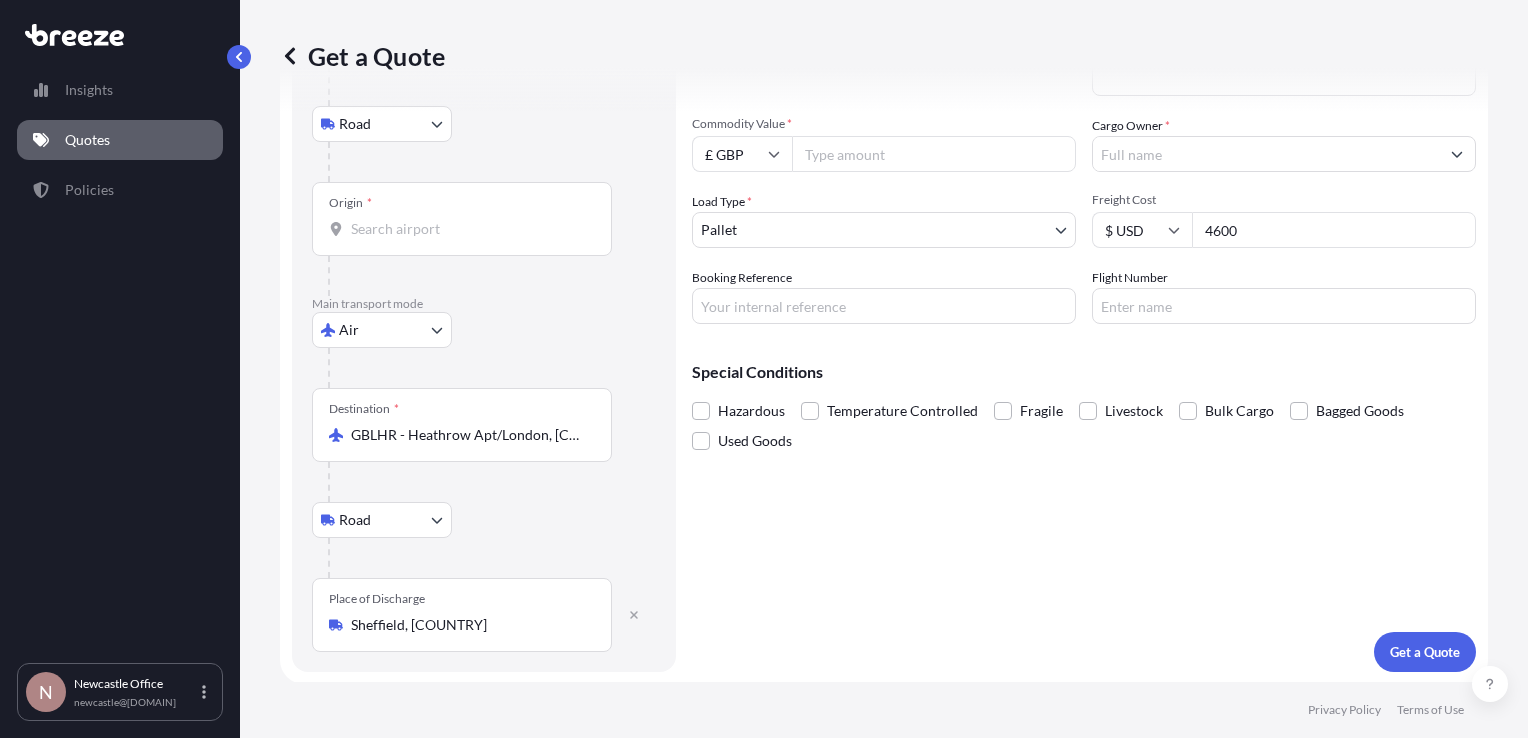 type on "4600" 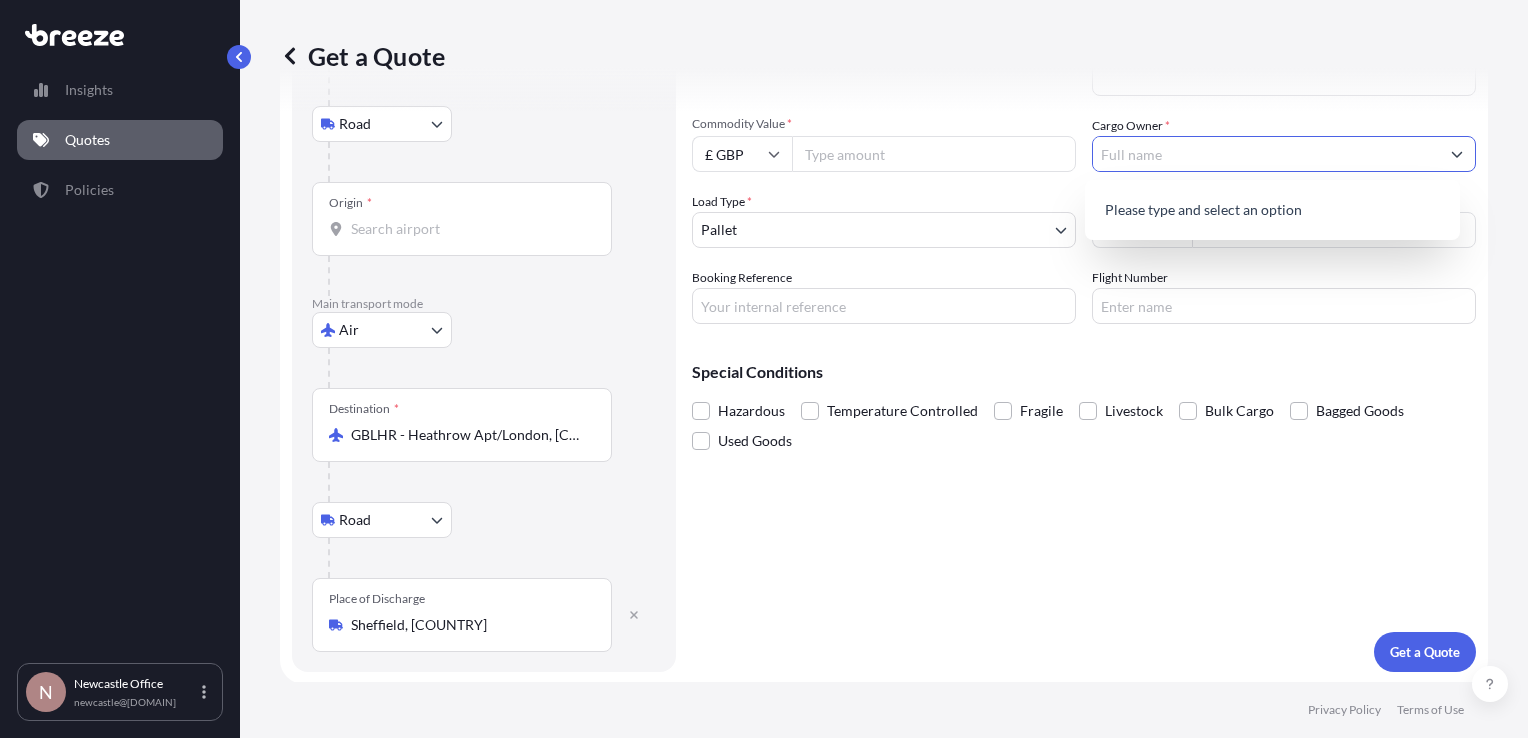 click on "Cargo Owner *" at bounding box center (1266, 154) 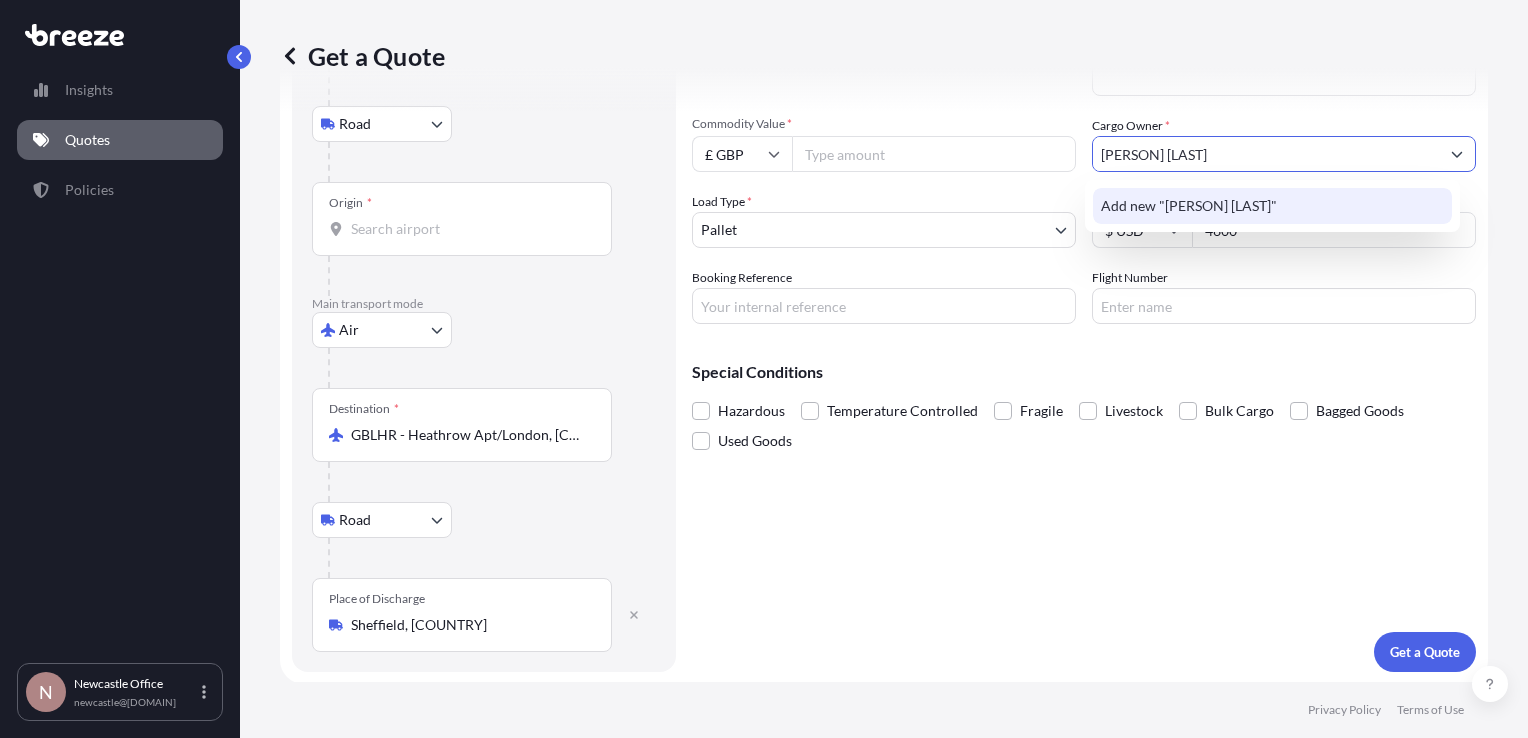 click on "Add new "[PERSON] [LAST]"" at bounding box center [1189, 206] 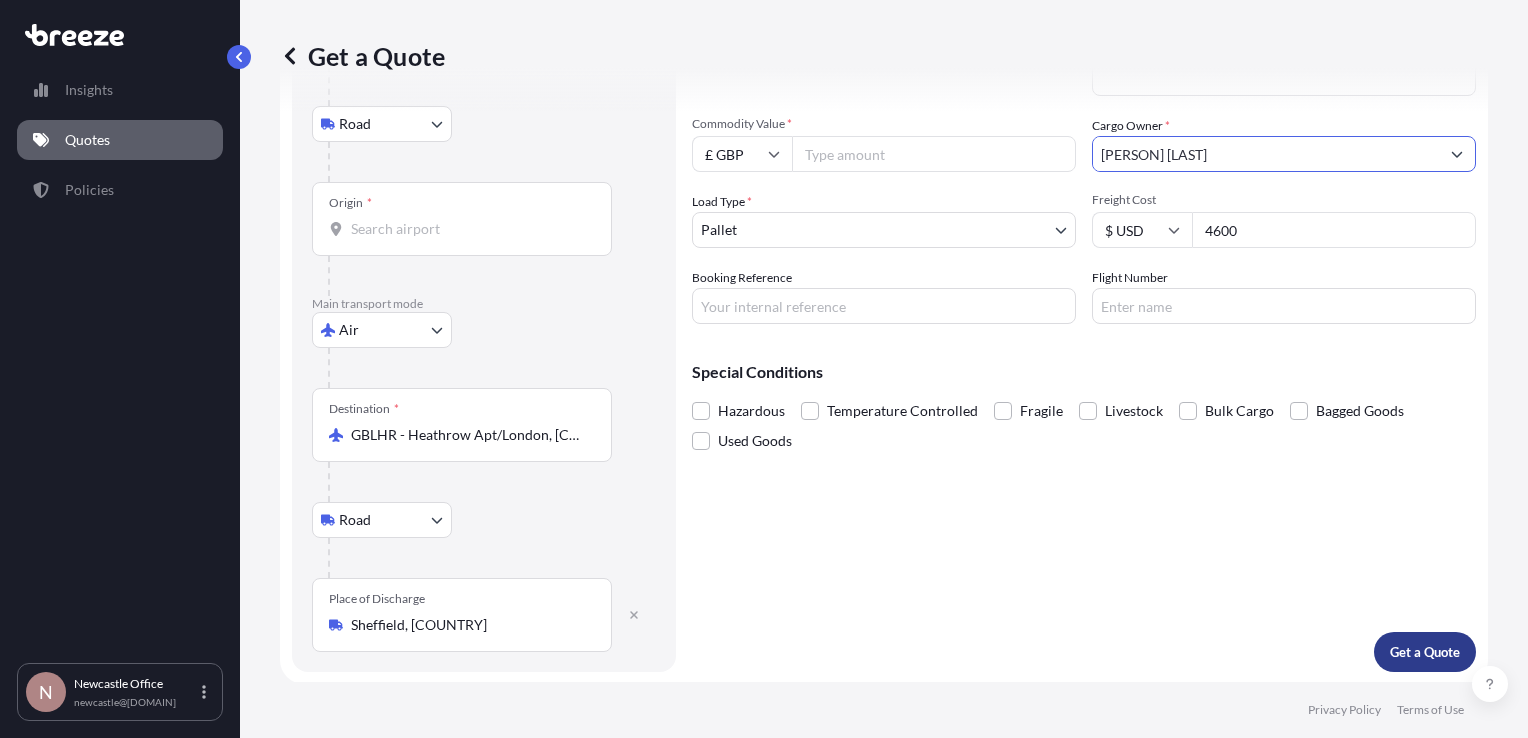type on "[PERSON] [LAST]" 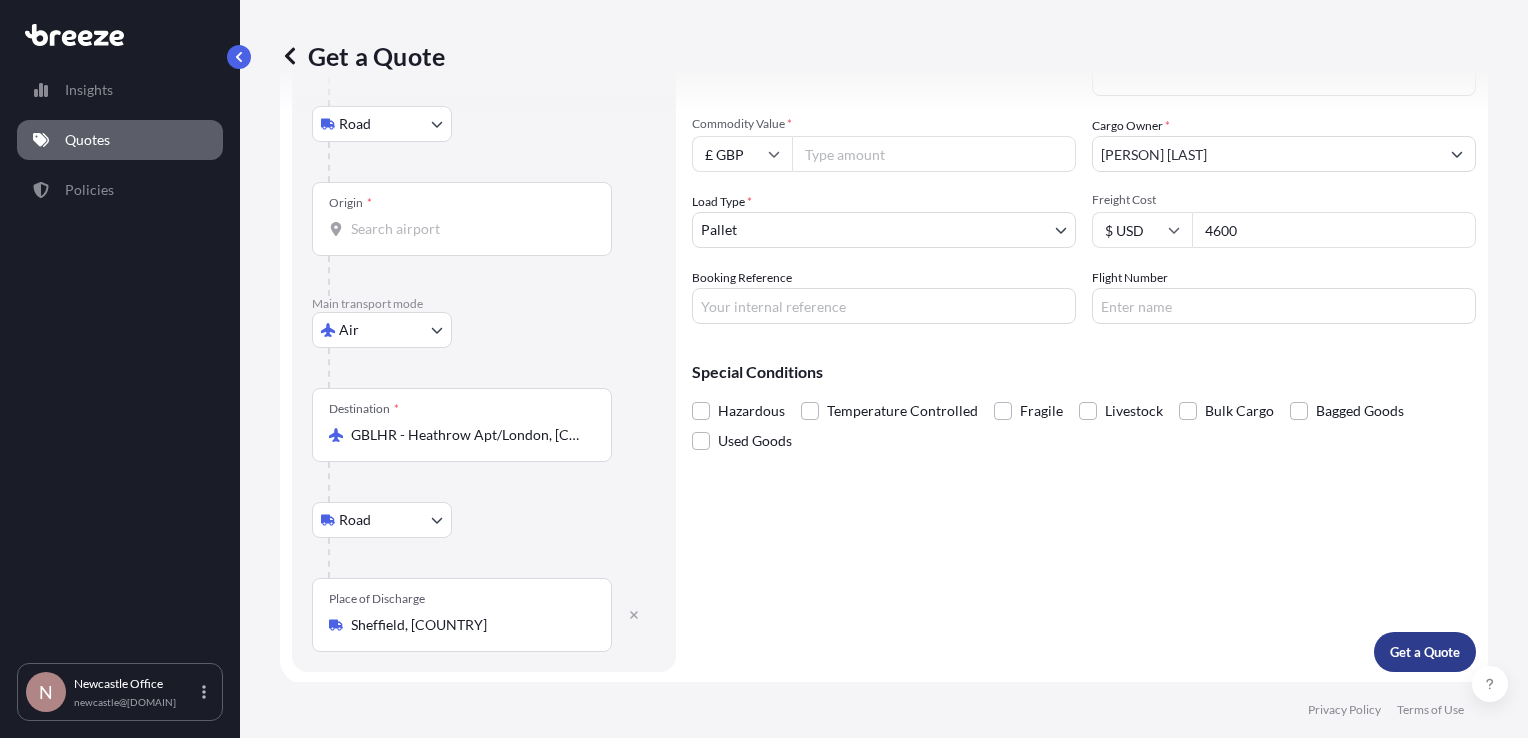 click on "Get a Quote" at bounding box center [1425, 652] 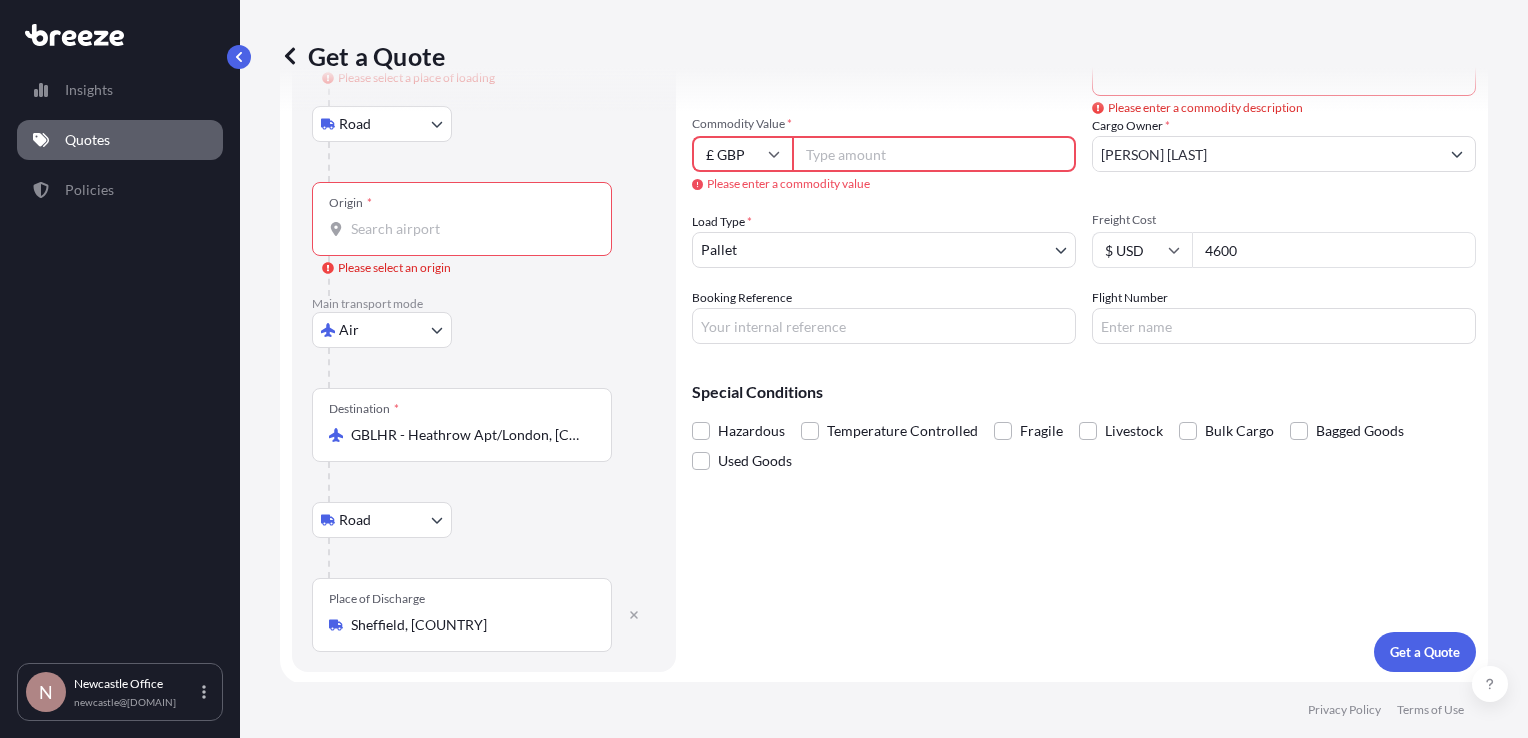click 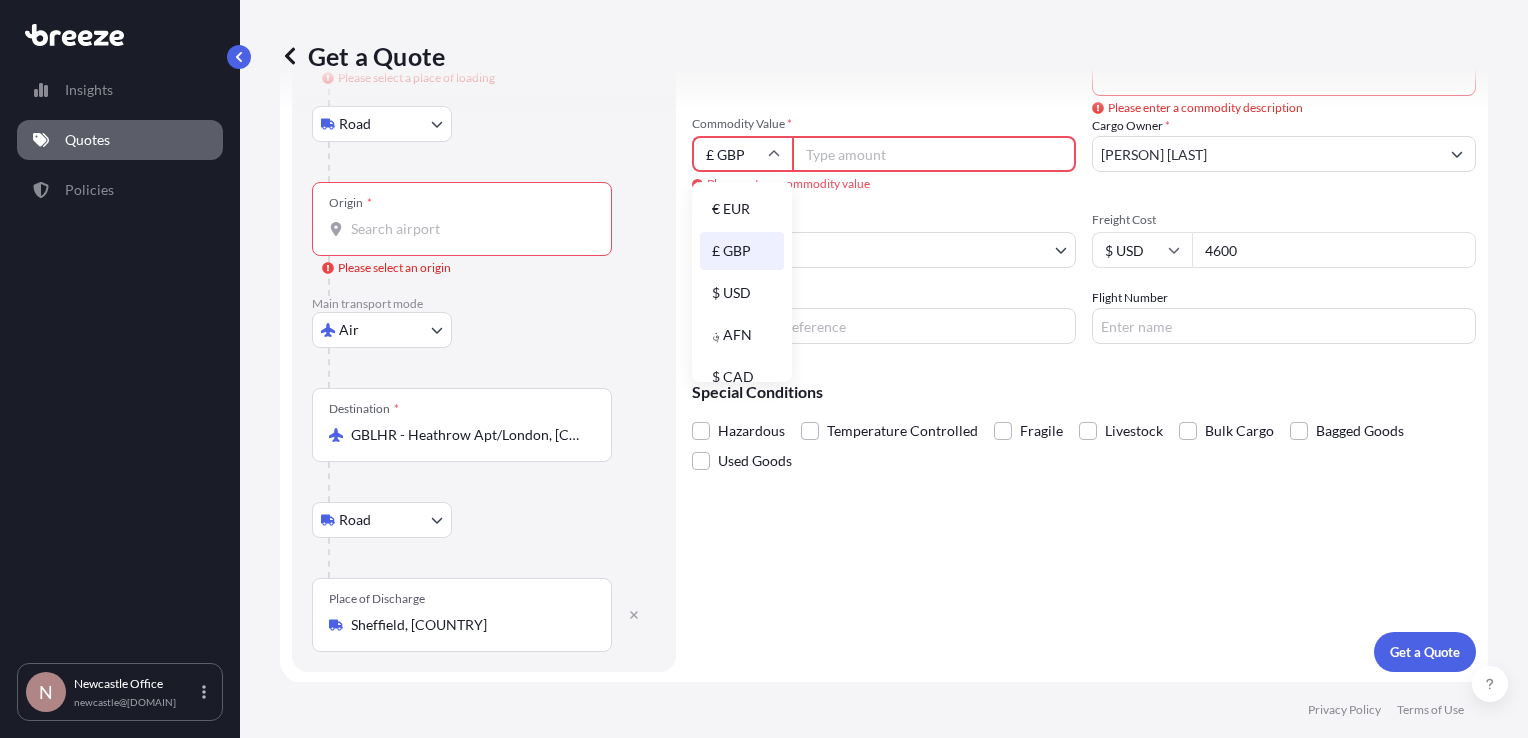 click on "$ USD" at bounding box center [742, 293] 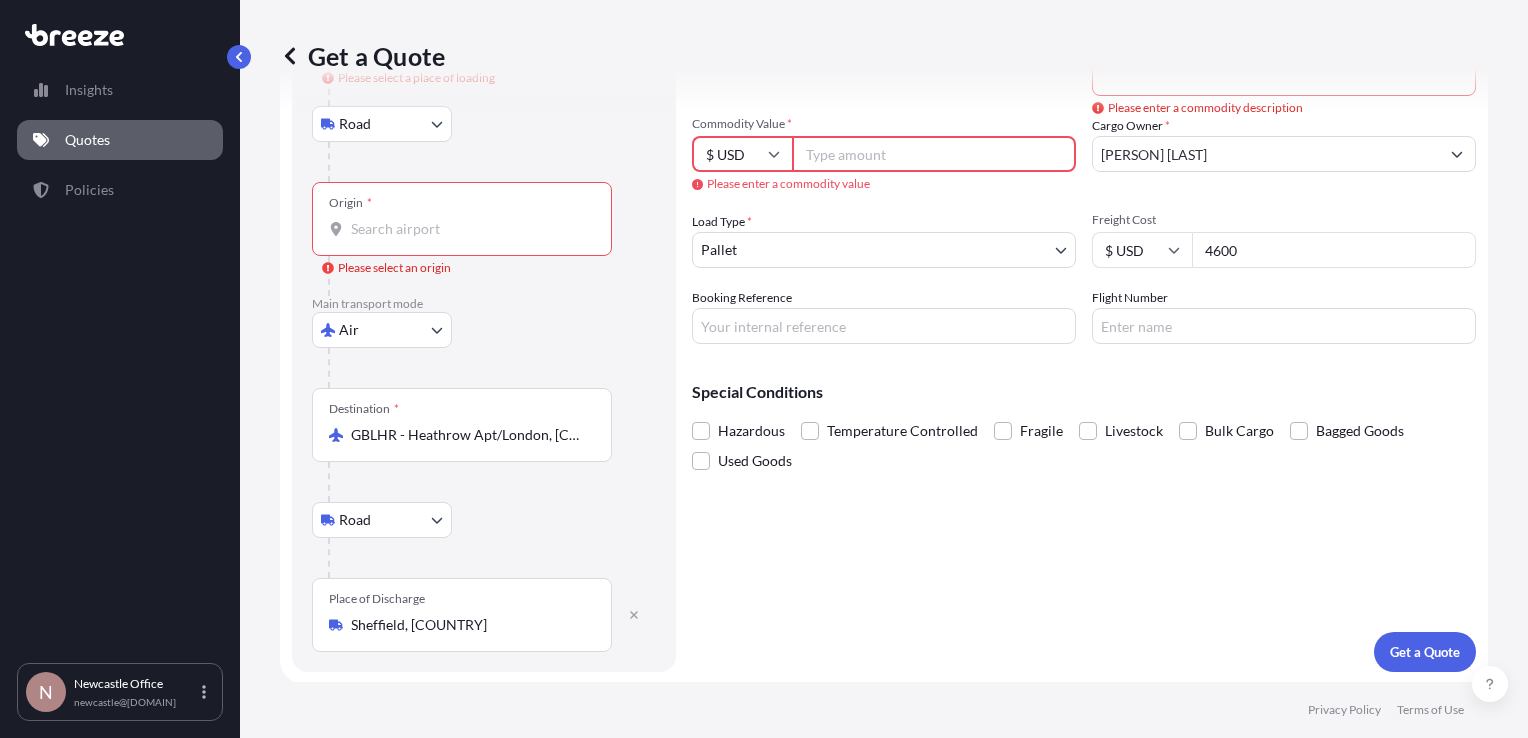 click on "Commodity Value   *" at bounding box center (934, 154) 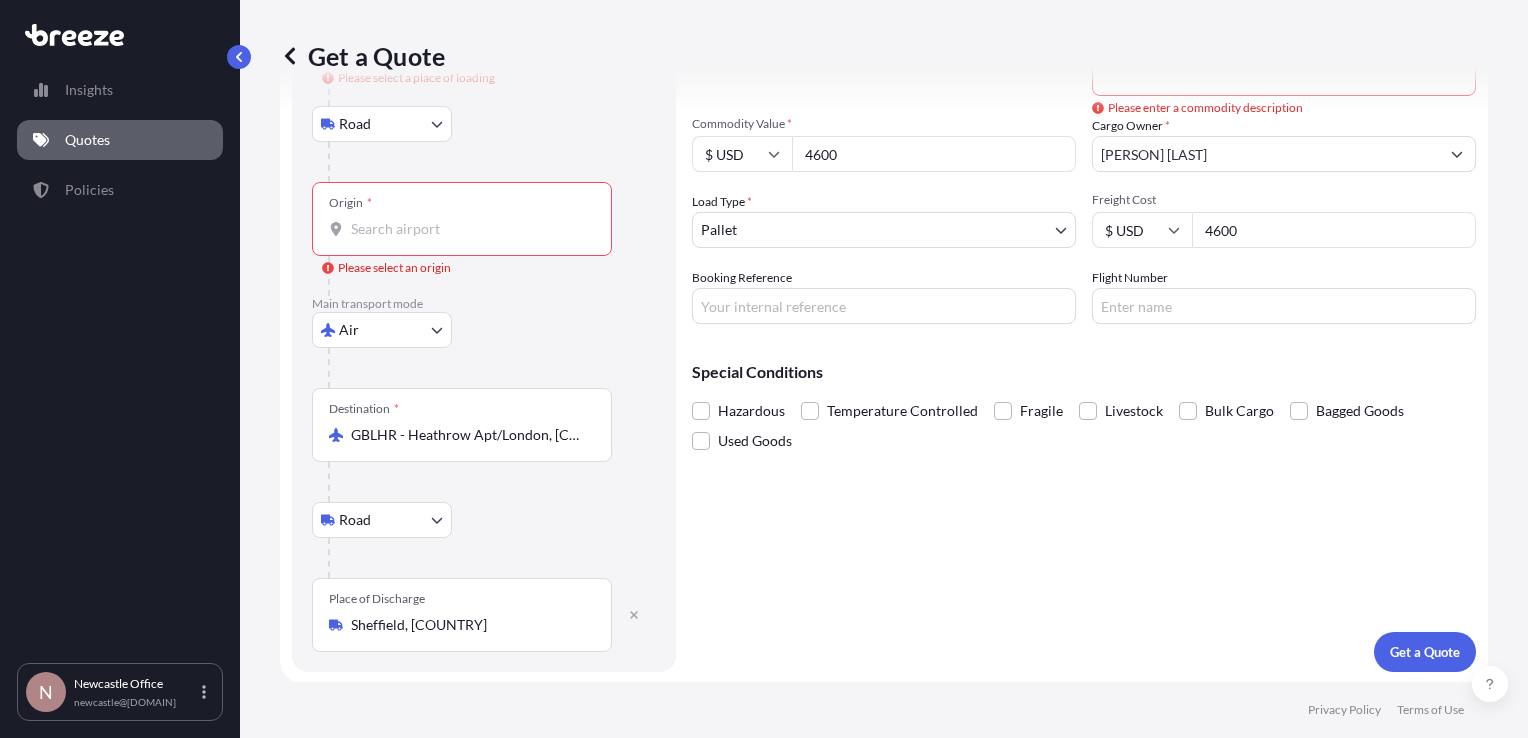 type on "4600" 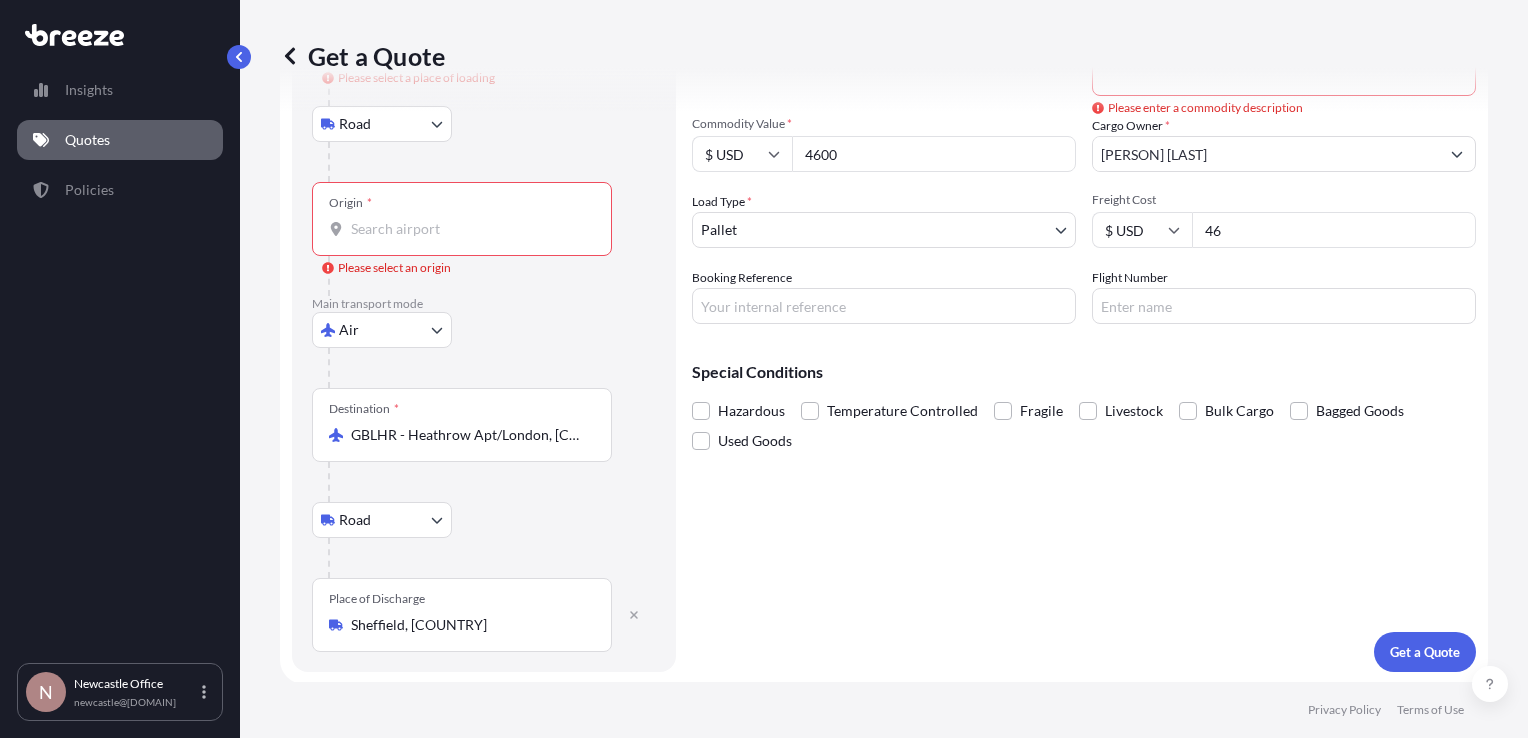 type on "4" 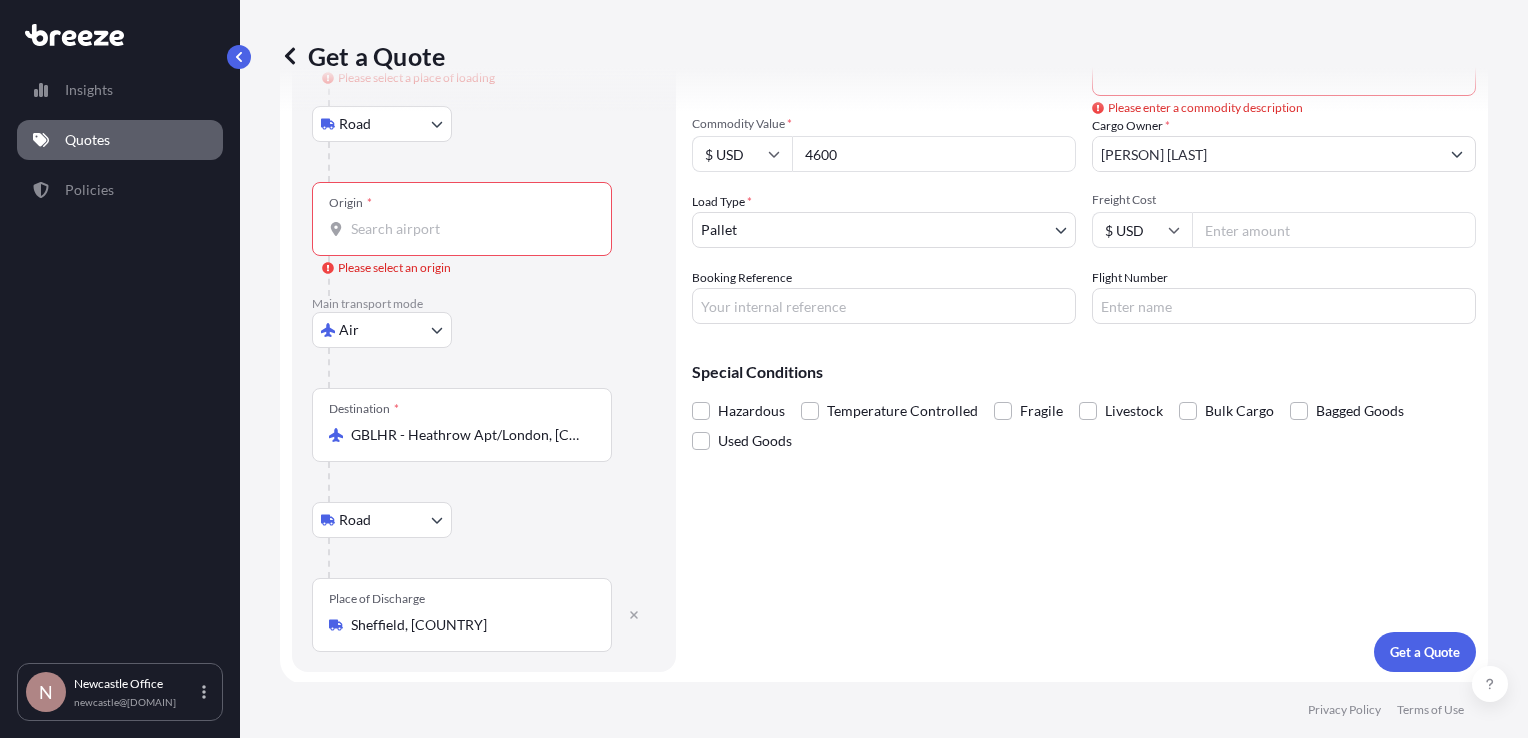 type 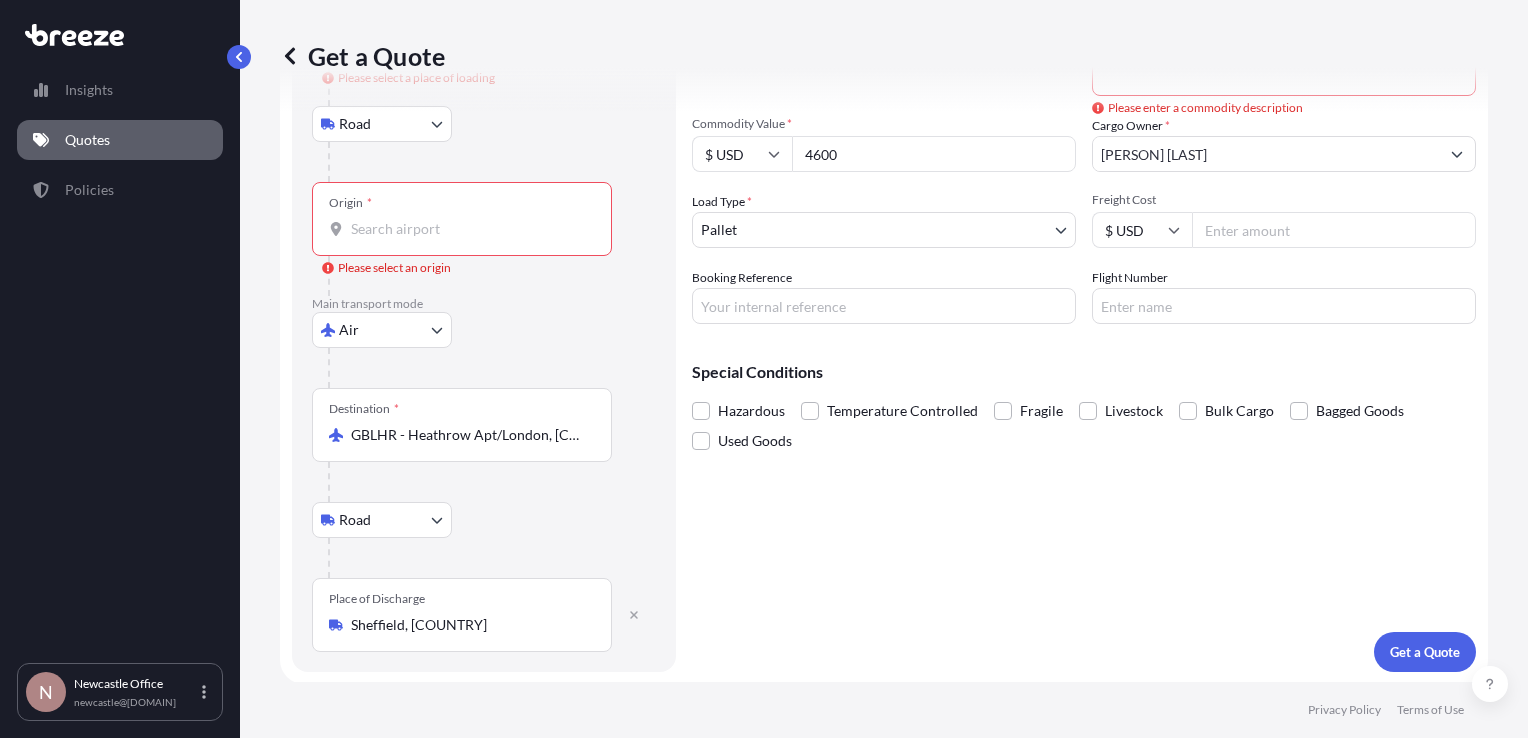 click 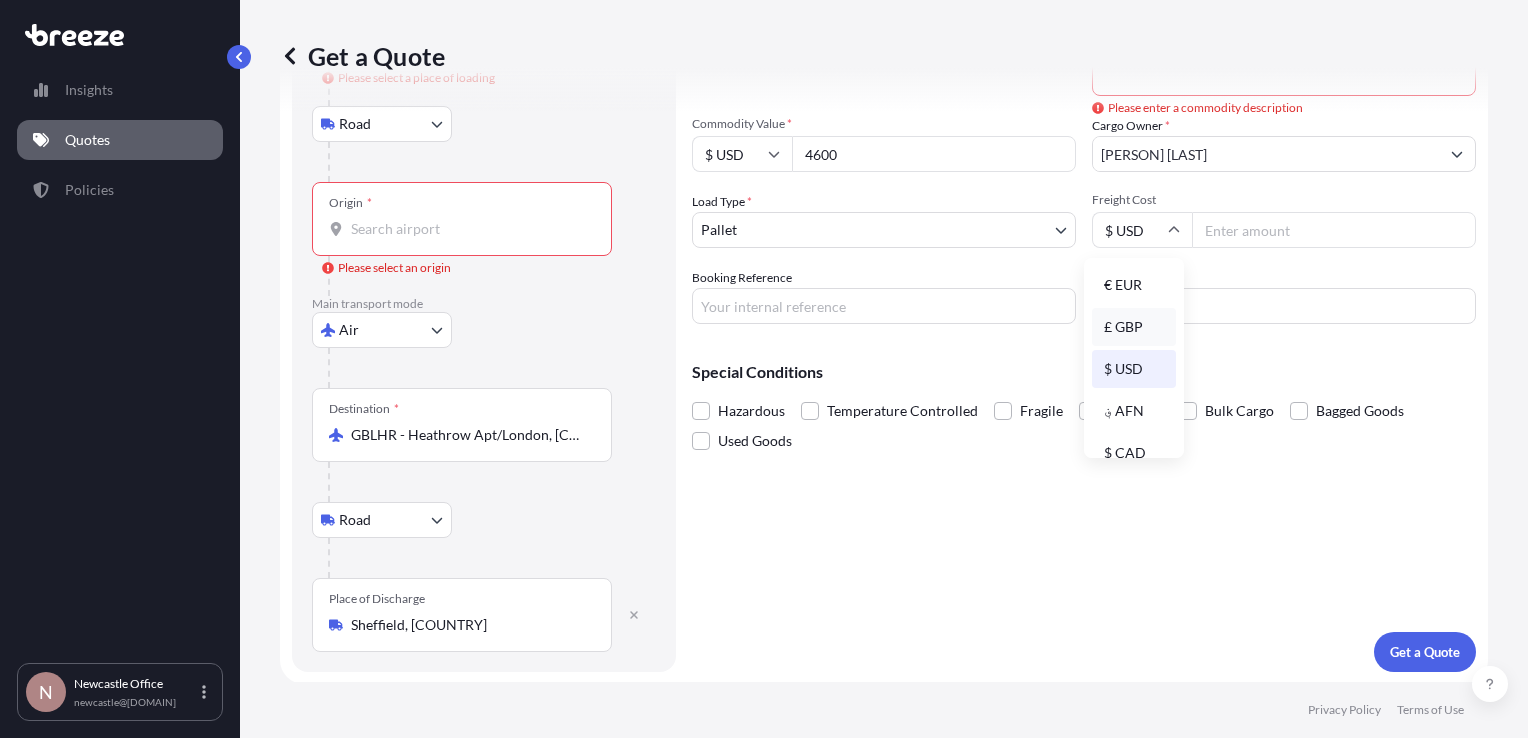 click on "£ GBP" at bounding box center (1134, 327) 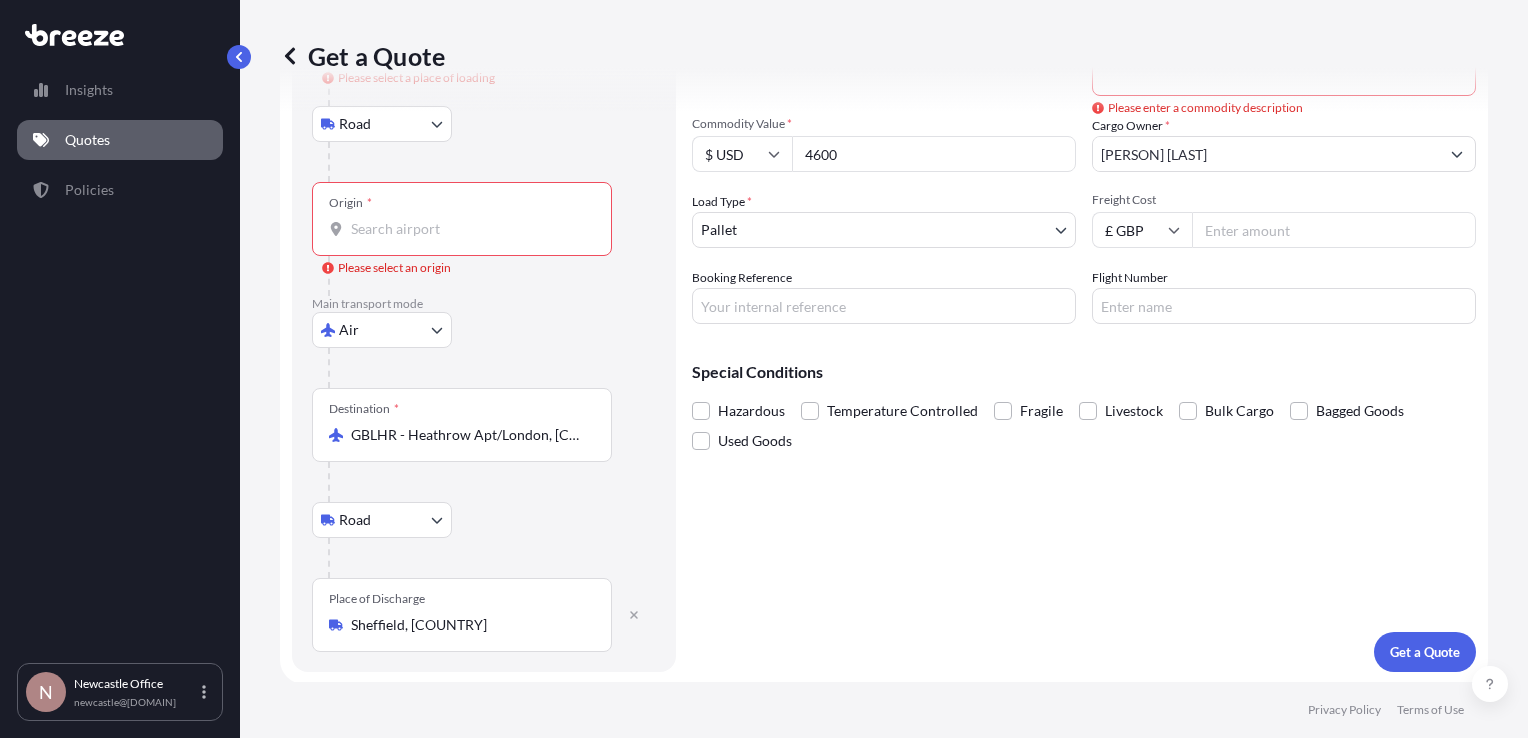 click on "Freight Cost" at bounding box center [1334, 230] 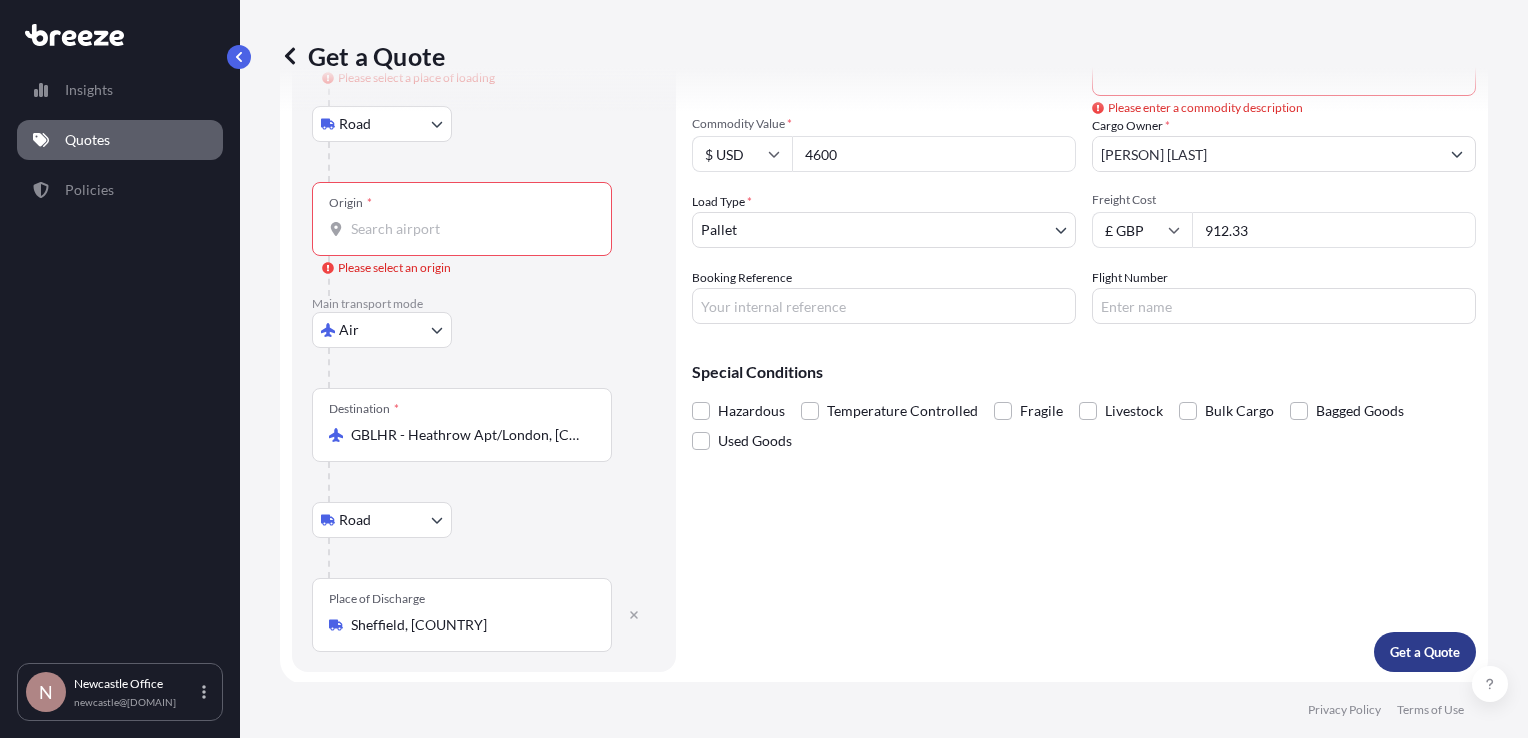 type on "912.33" 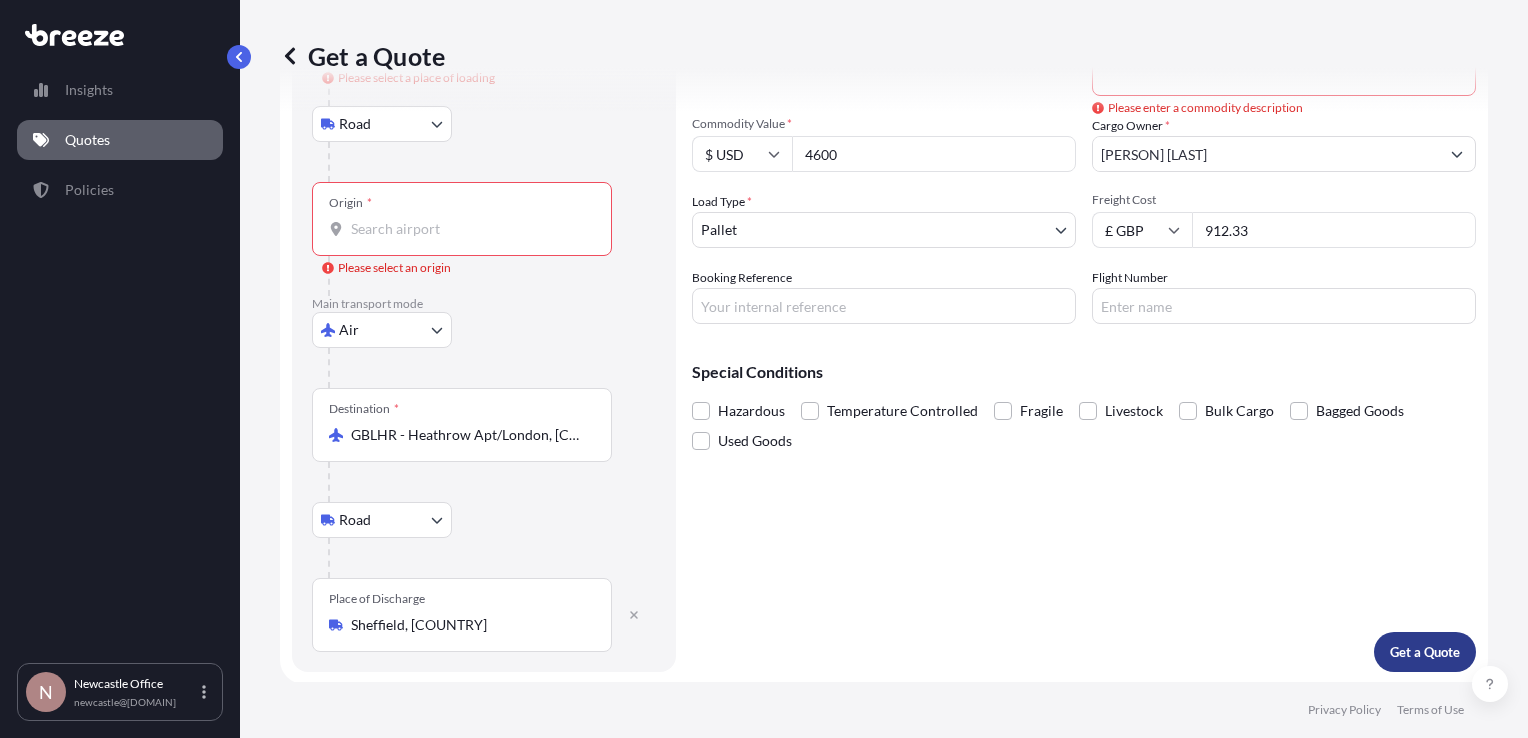 click on "Get a Quote" at bounding box center [1425, 652] 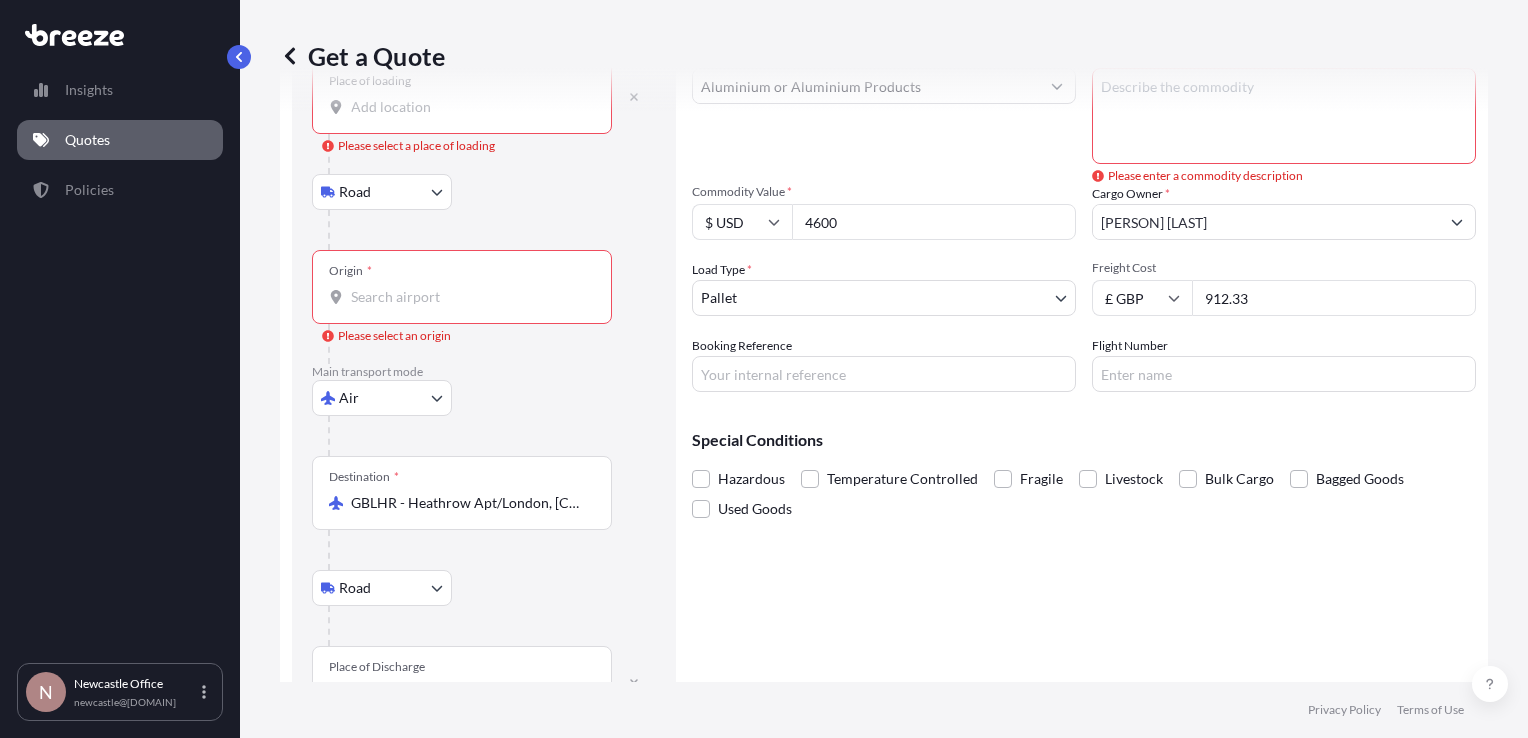 scroll, scrollTop: 120, scrollLeft: 0, axis: vertical 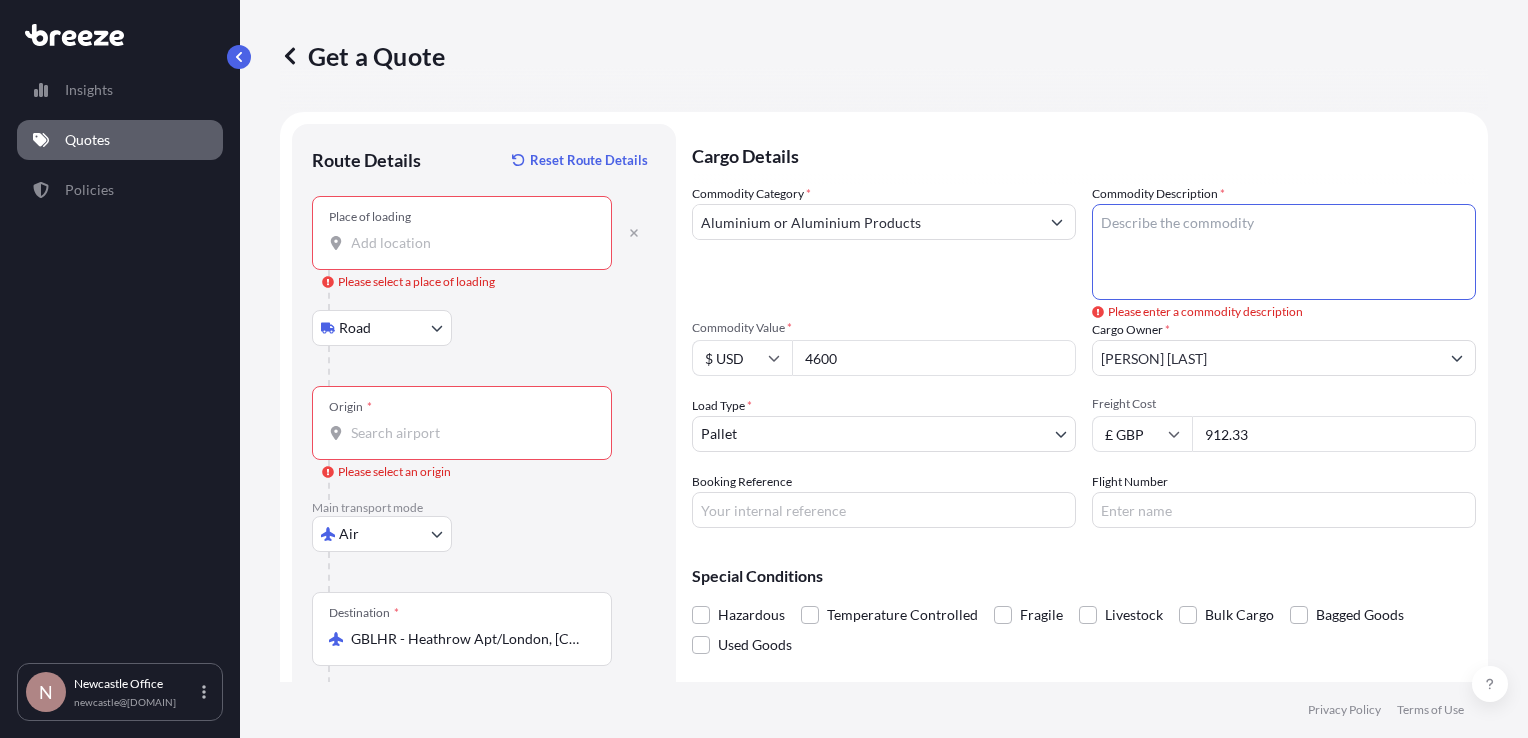 click on "Commodity Description *" at bounding box center [1284, 252] 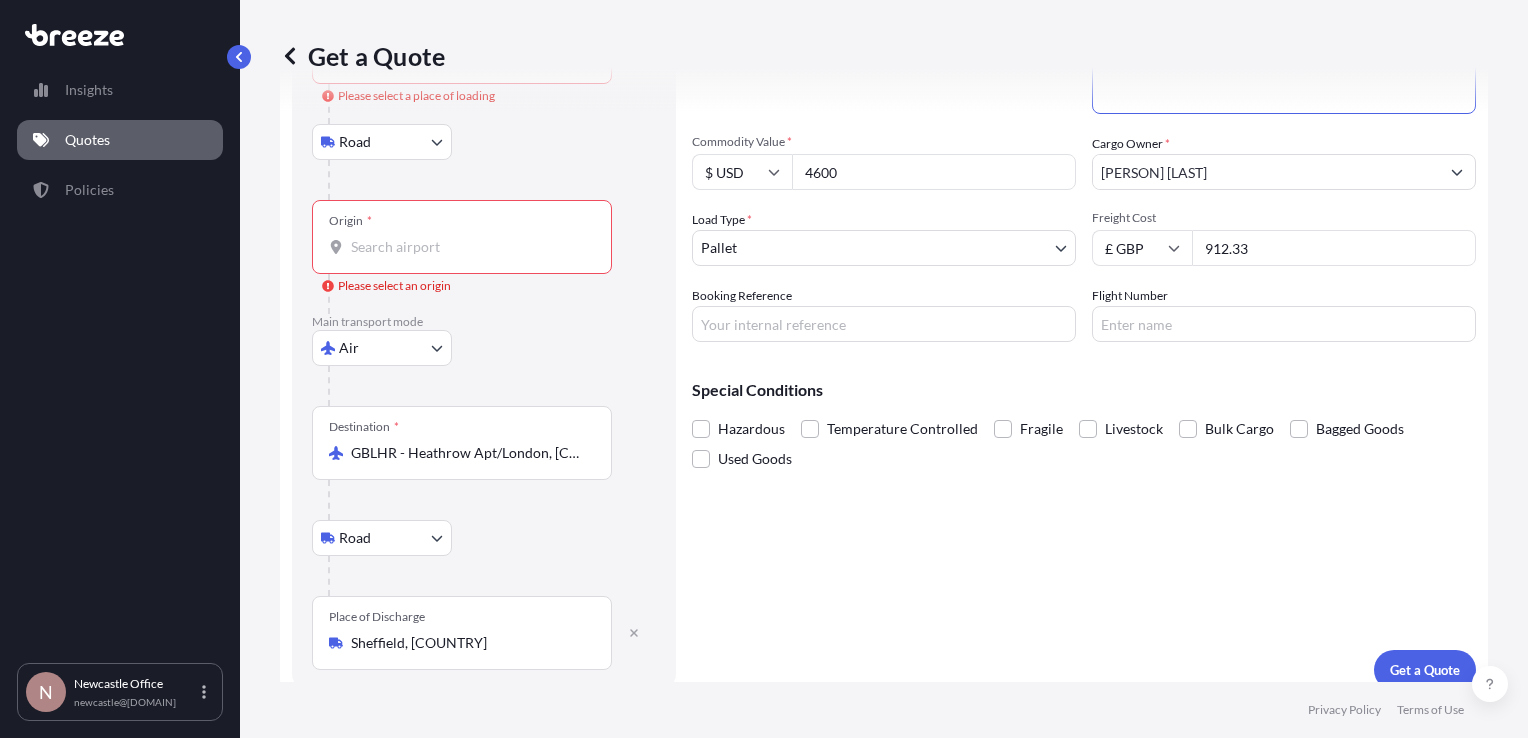 scroll, scrollTop: 193, scrollLeft: 0, axis: vertical 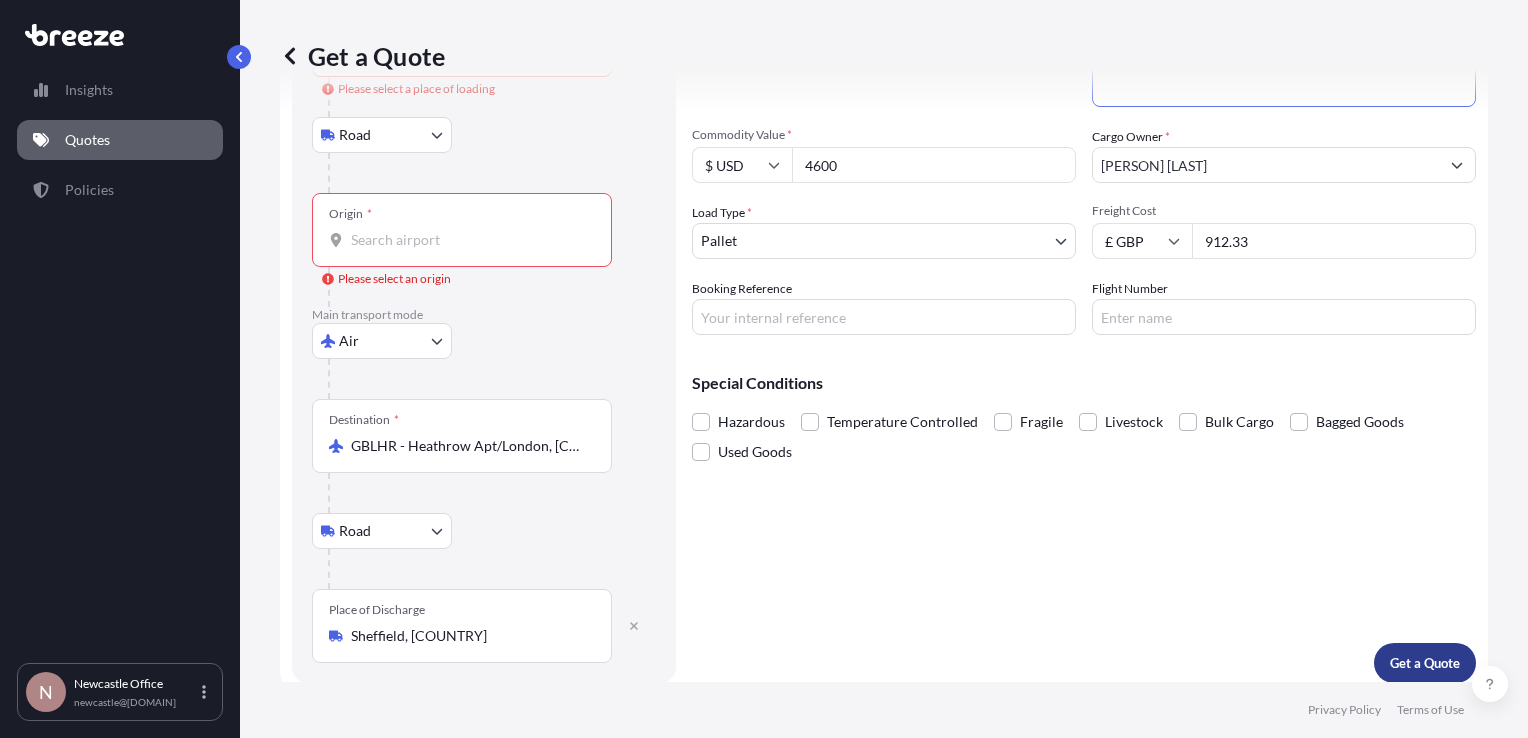 type on "roll" 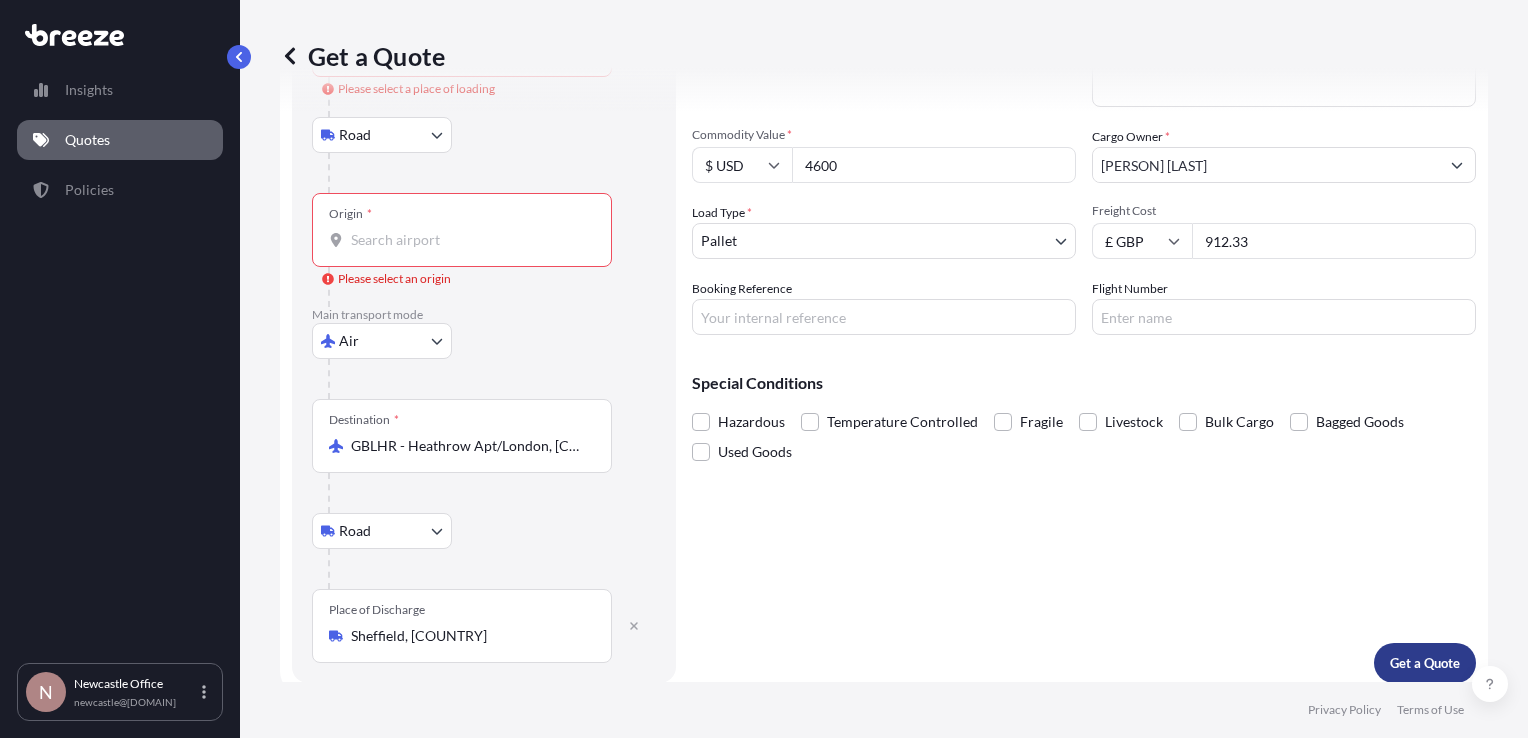 click on "Get a Quote" at bounding box center [1425, 663] 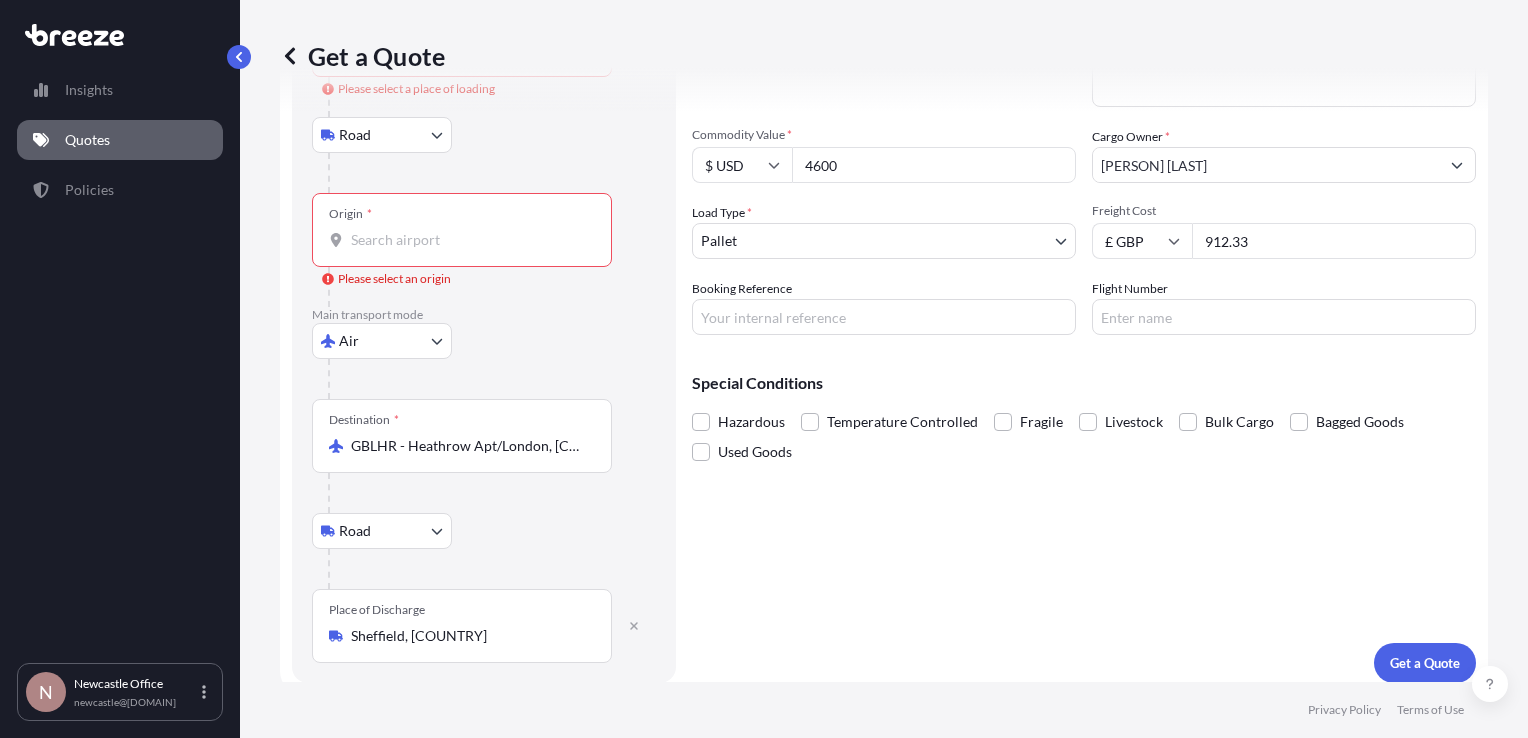 click on "Origin * Please select an origin" at bounding box center [469, 240] 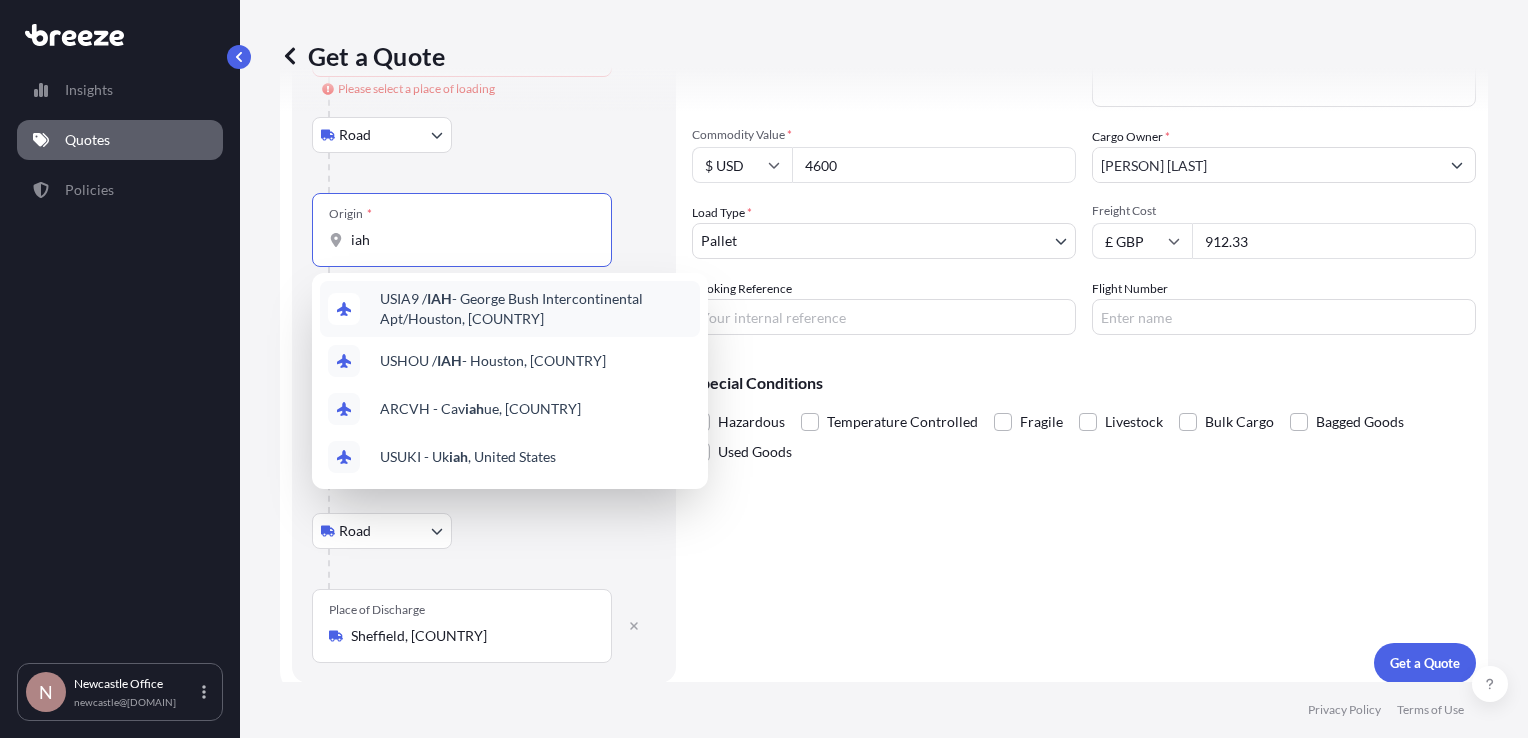 click on "USIA9 /  IAH  - George Bush Intercontinental Apt/Houston, [COUNTRY]" at bounding box center (536, 309) 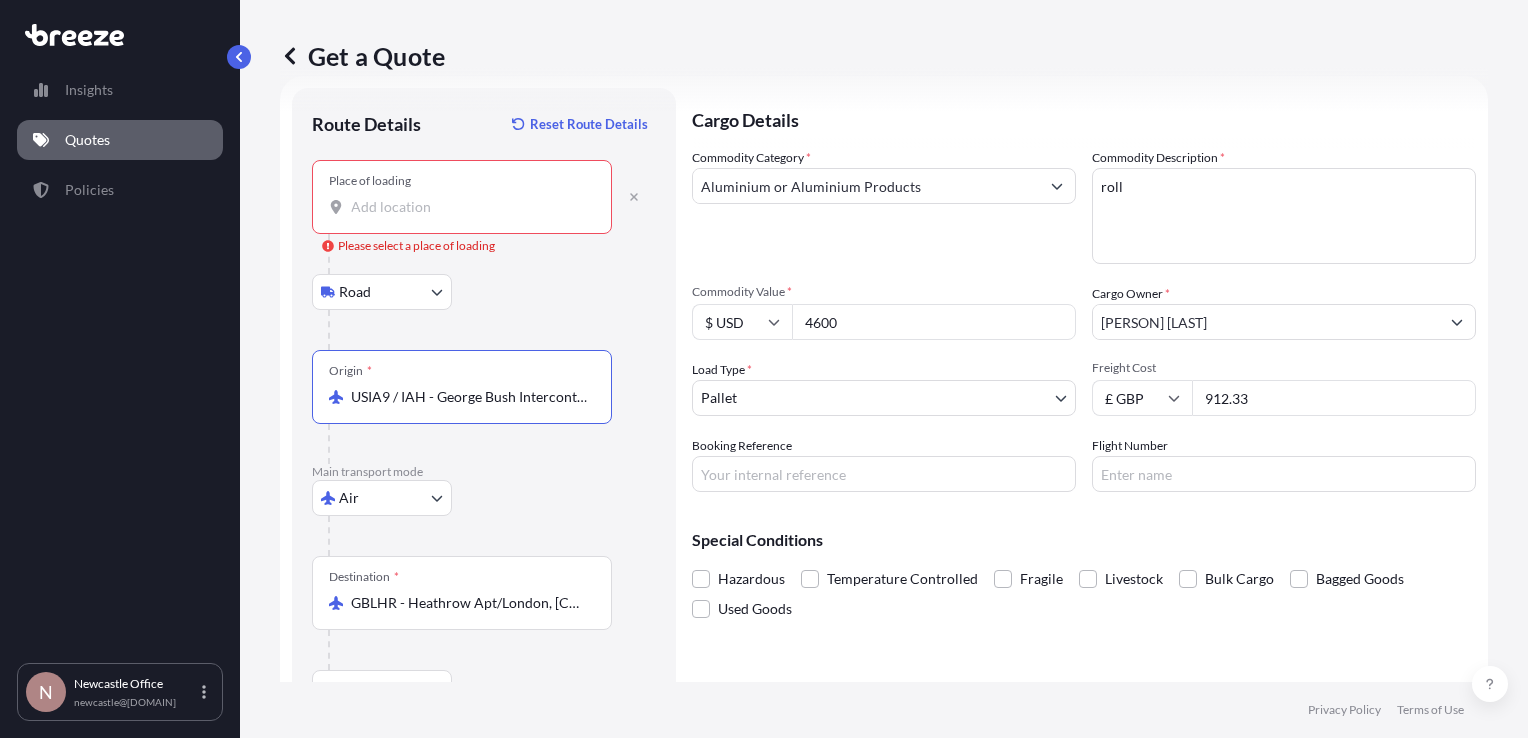 scroll, scrollTop: 19, scrollLeft: 0, axis: vertical 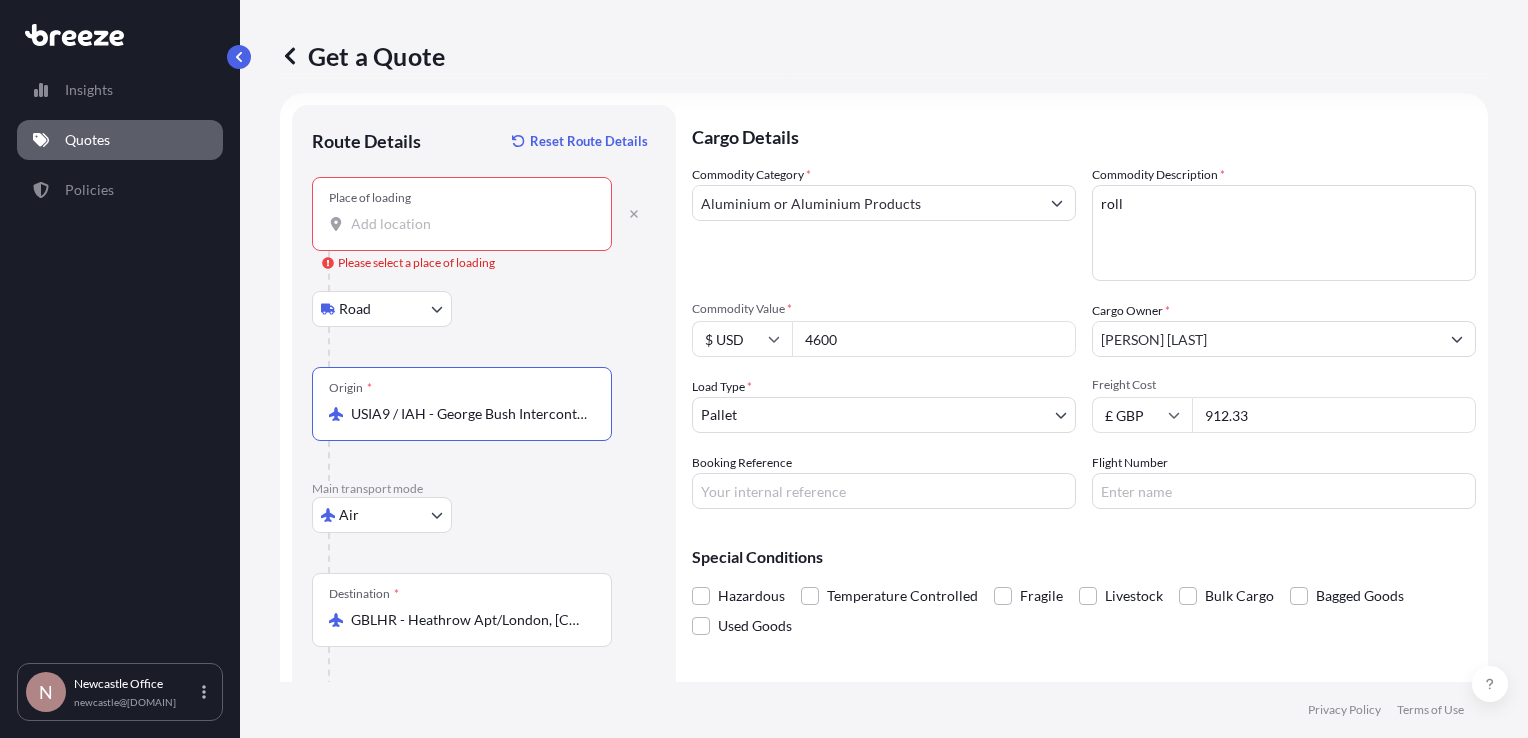 type on "USIA9 / IAH - George Bush Intercontinental Apt/Houston, [COUNTRY]" 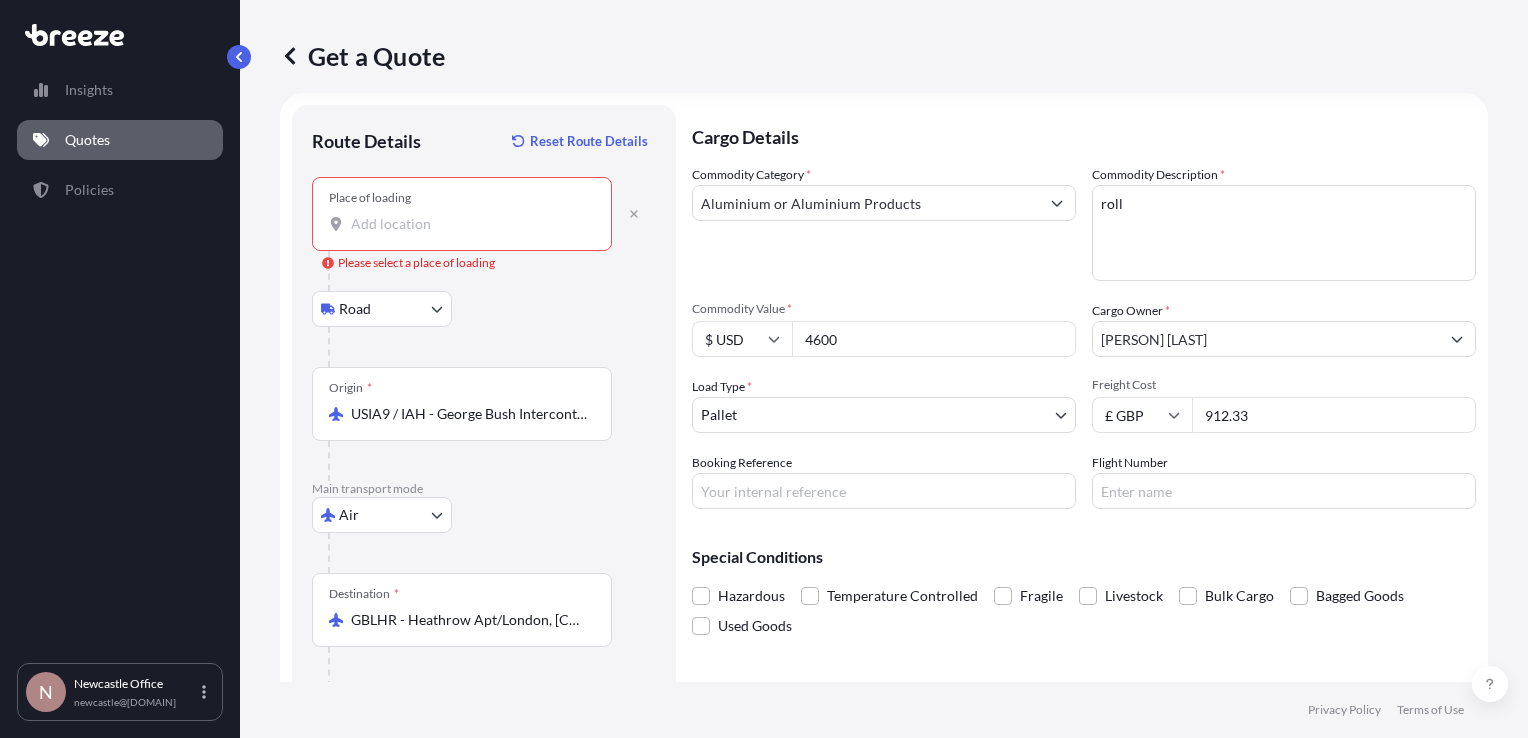 click on "Place of loading" at bounding box center (462, 214) 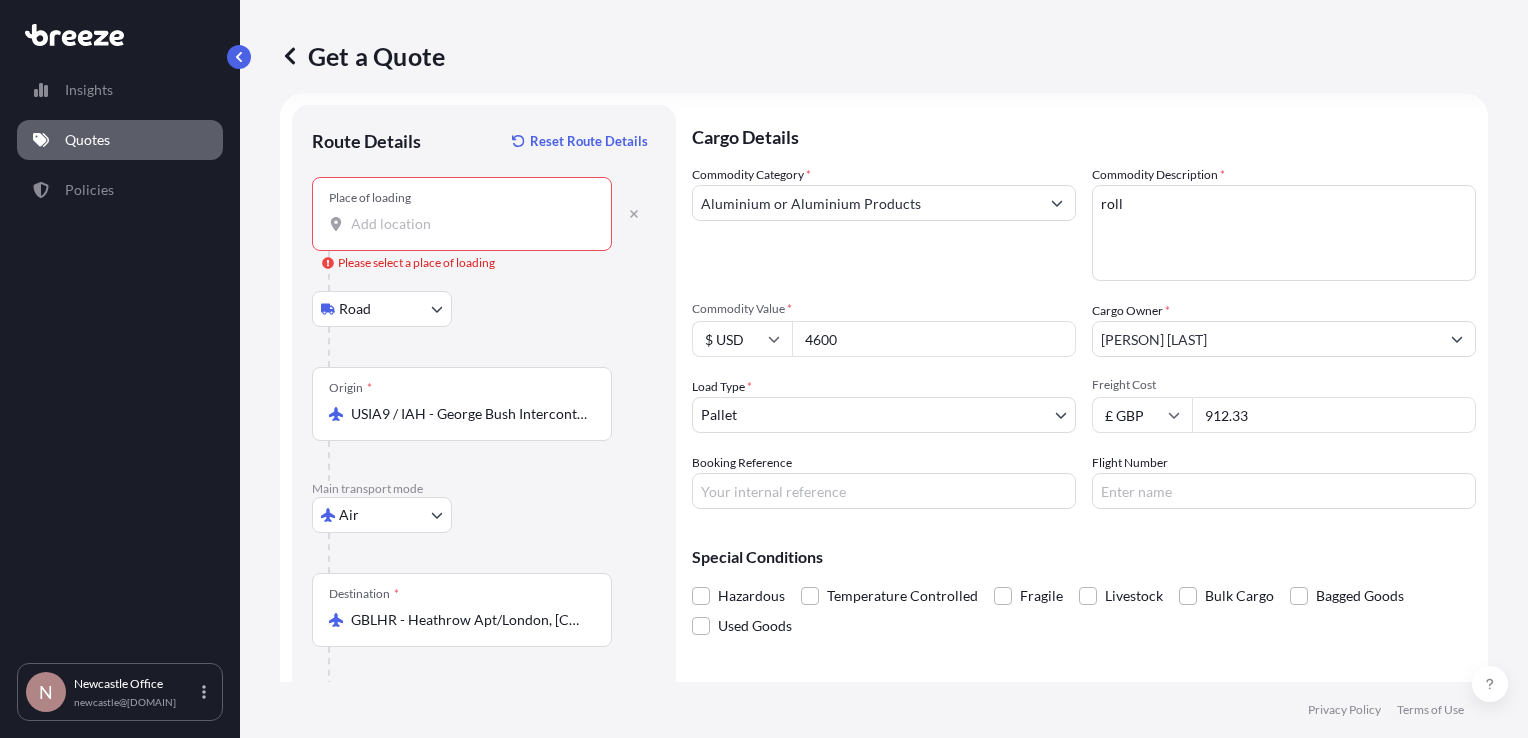 click on "Place of loading Please select a place of loading" at bounding box center [469, 224] 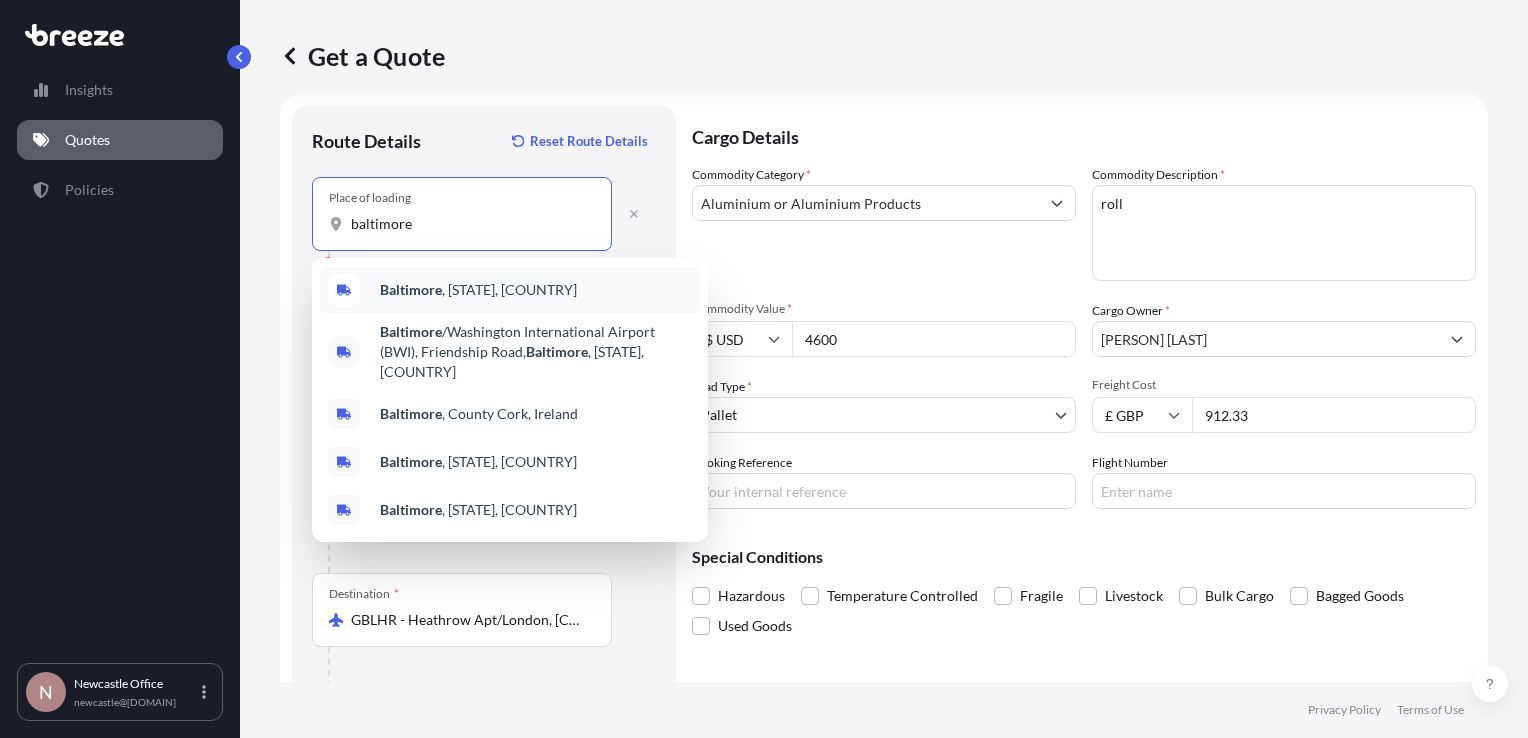 click on "Baltimore" at bounding box center (411, 289) 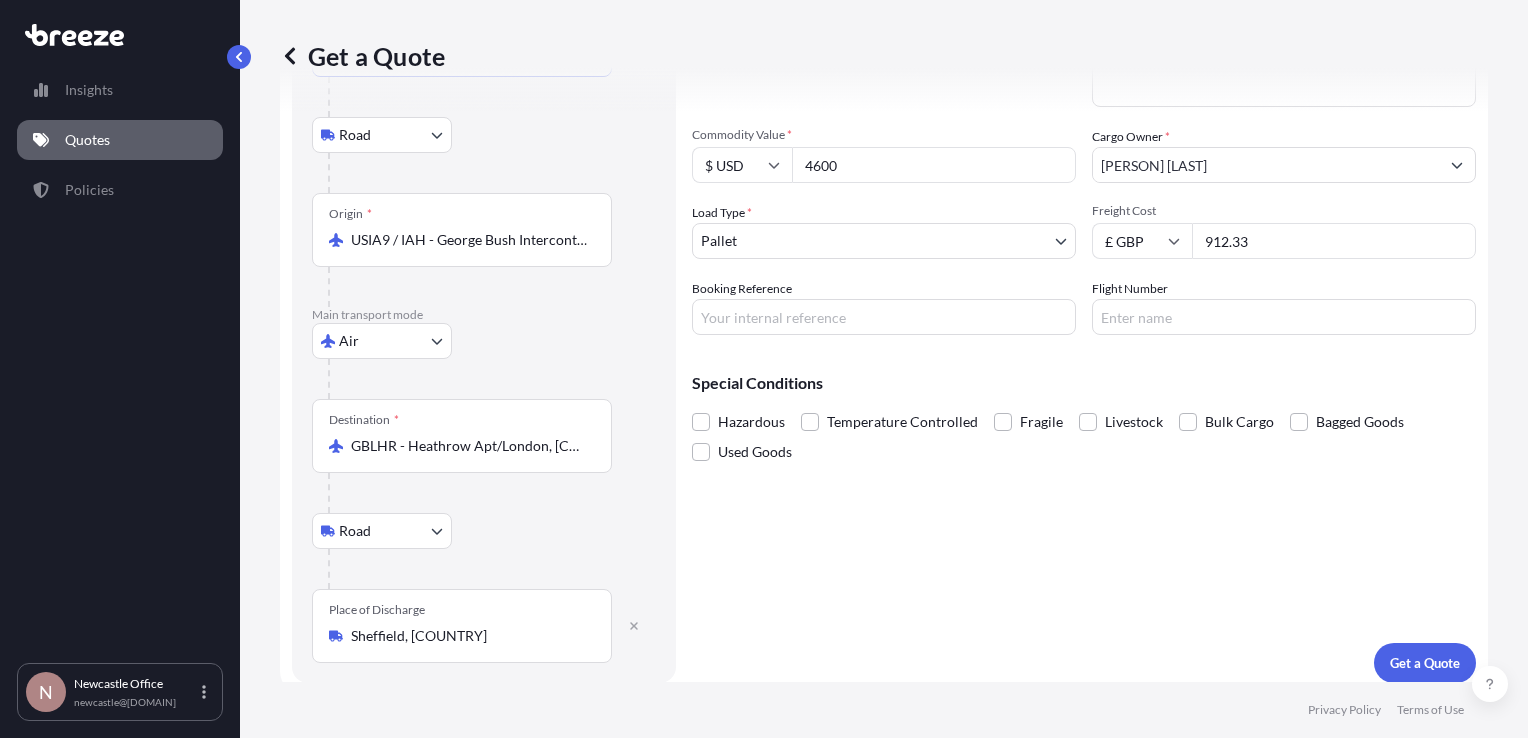 scroll, scrollTop: 194, scrollLeft: 0, axis: vertical 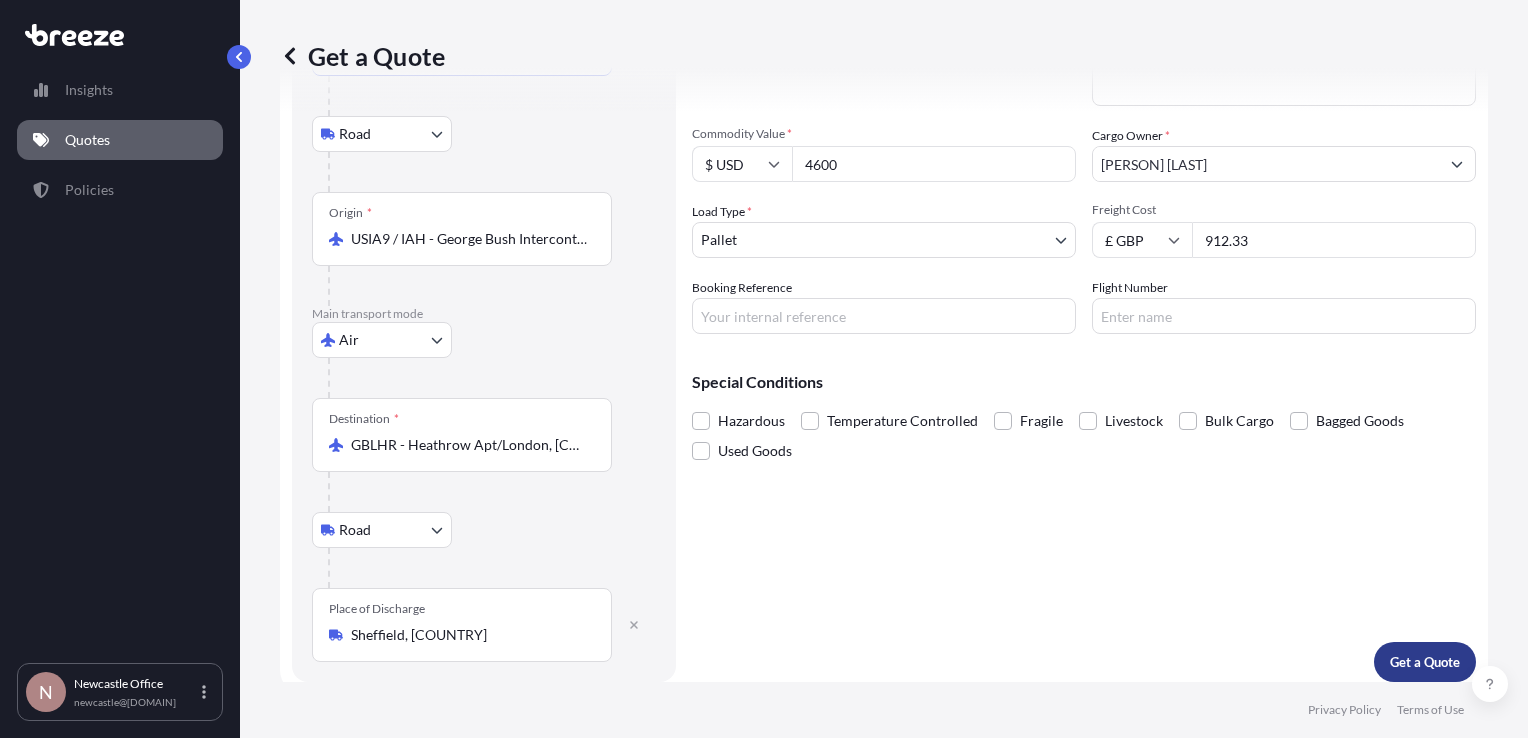 type on "Baltimore, [STATE], [COUNTRY]" 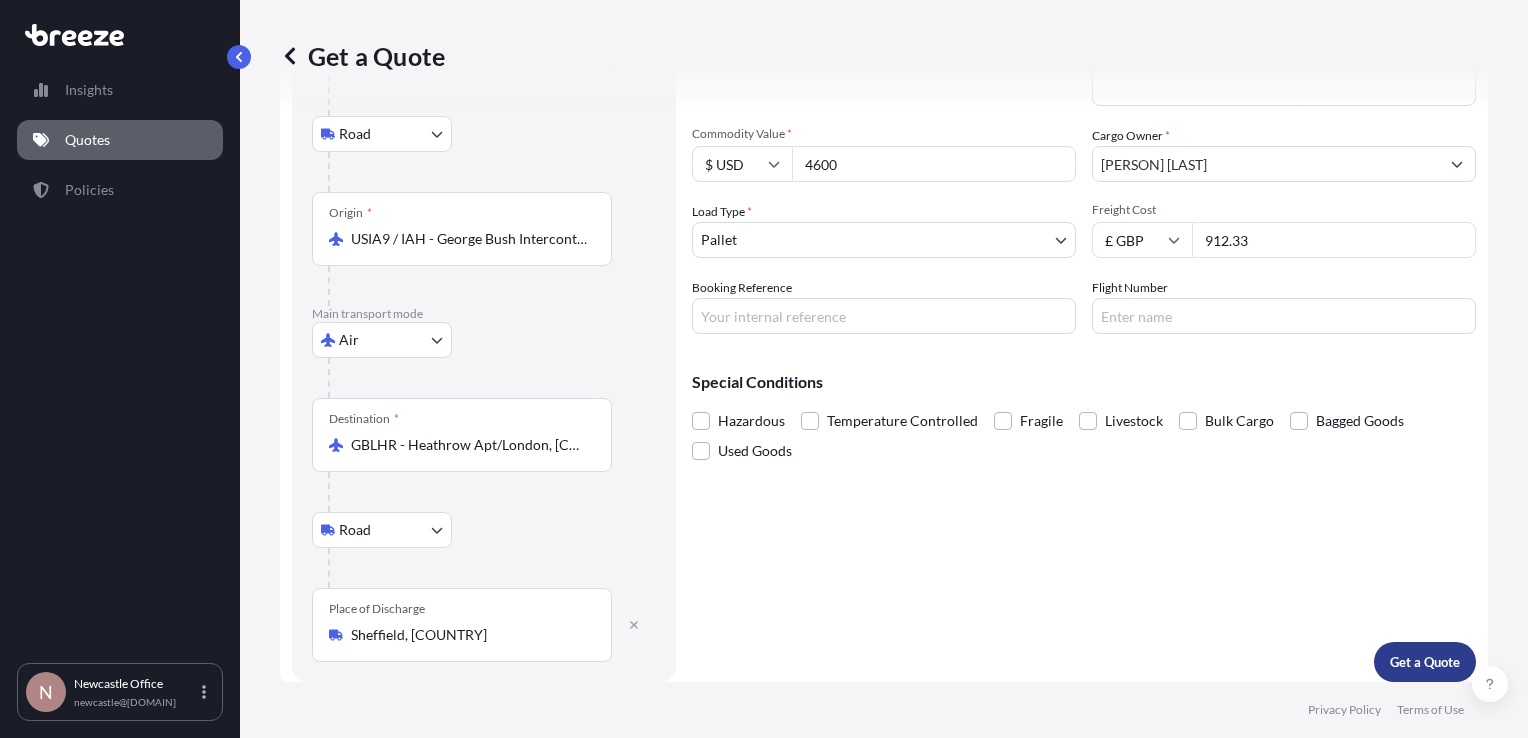 click on "Get a Quote" at bounding box center (1425, 662) 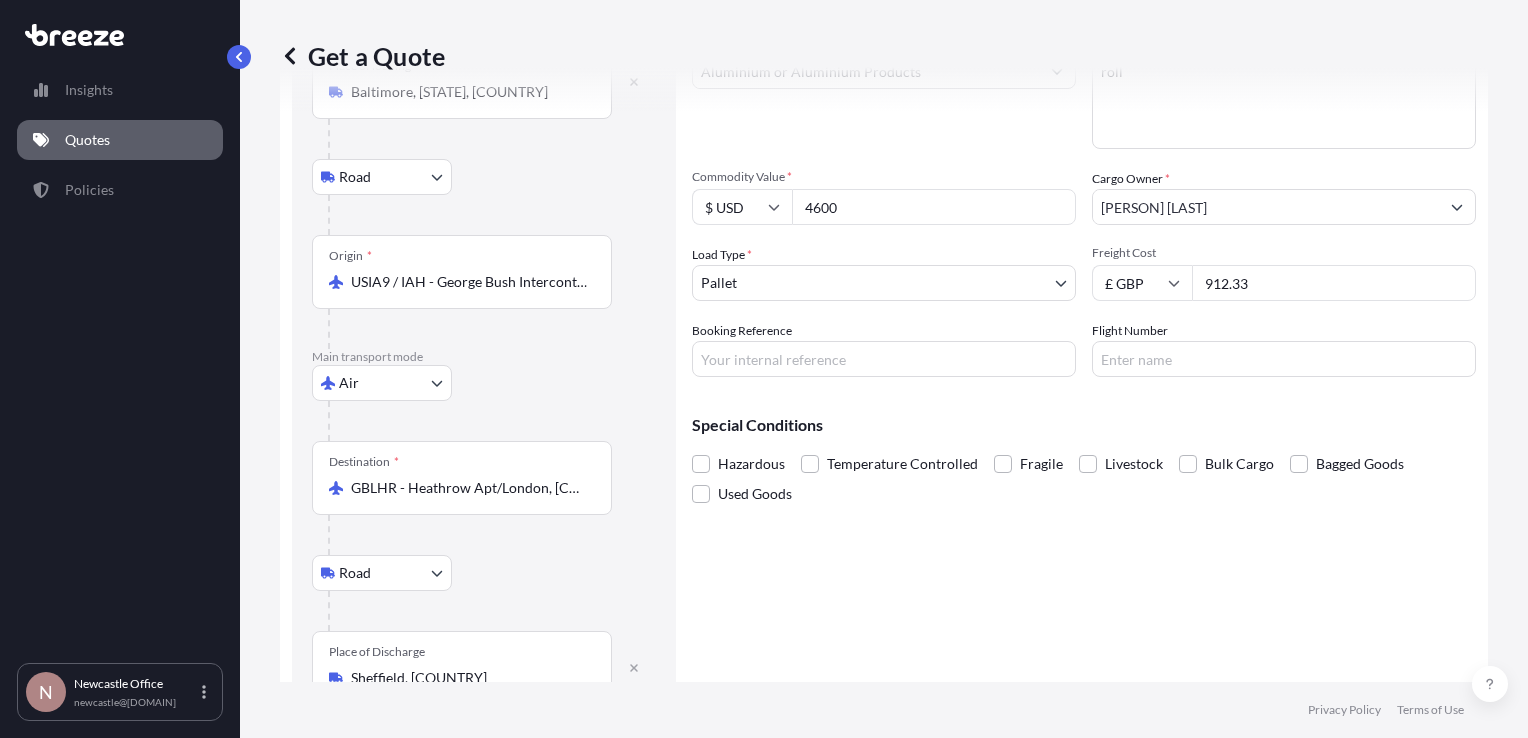 scroll, scrollTop: 204, scrollLeft: 0, axis: vertical 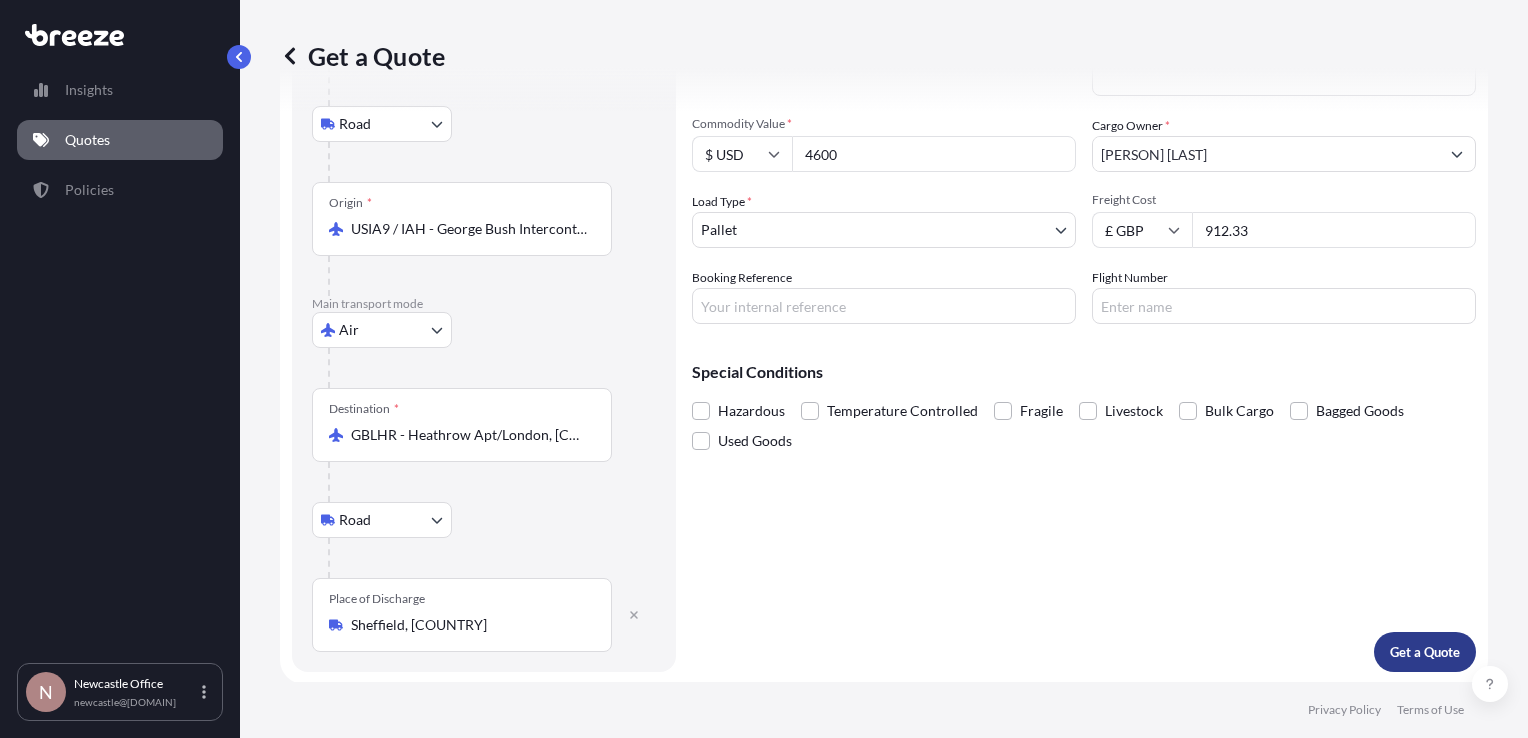 click on "Get a Quote" at bounding box center (1425, 652) 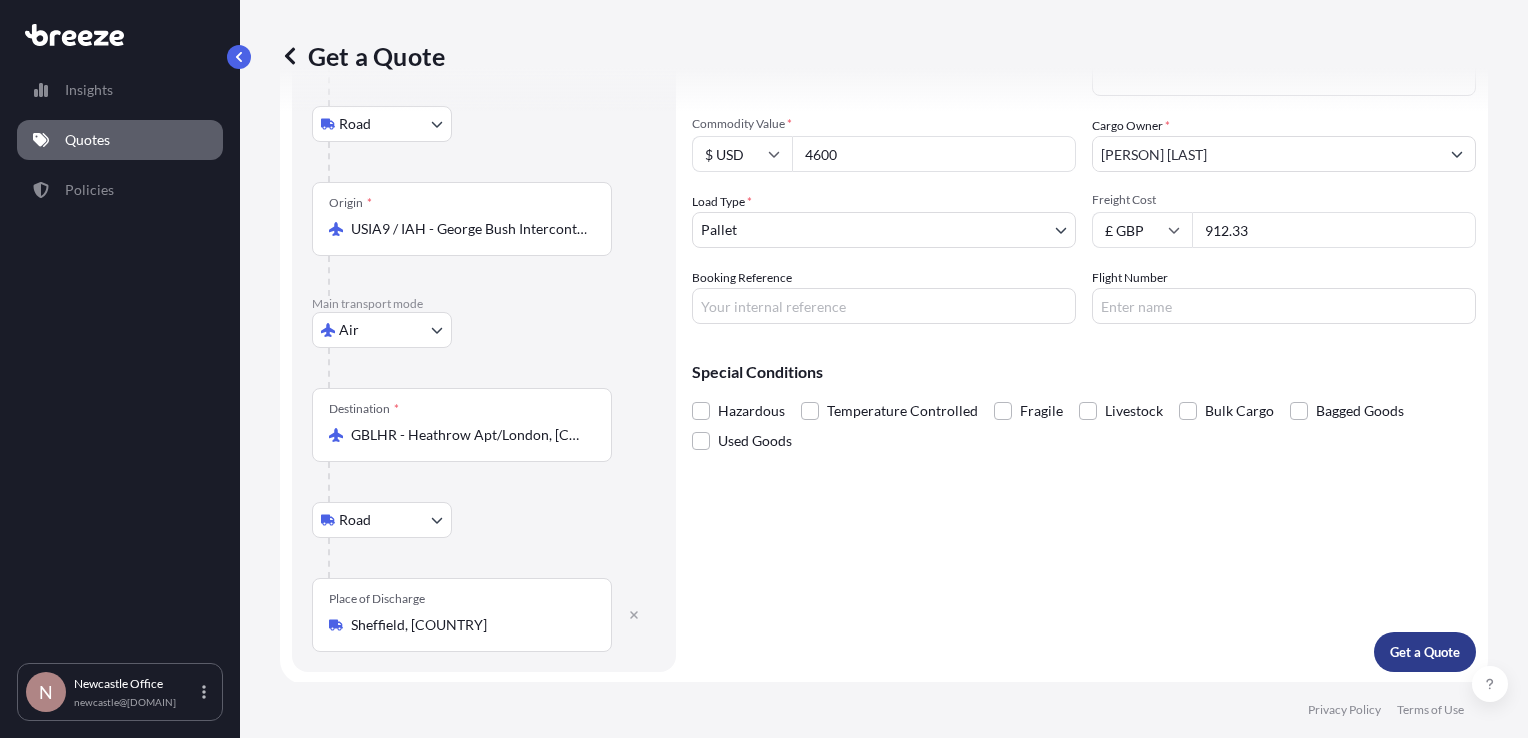 click on "Get a Quote" at bounding box center [1425, 652] 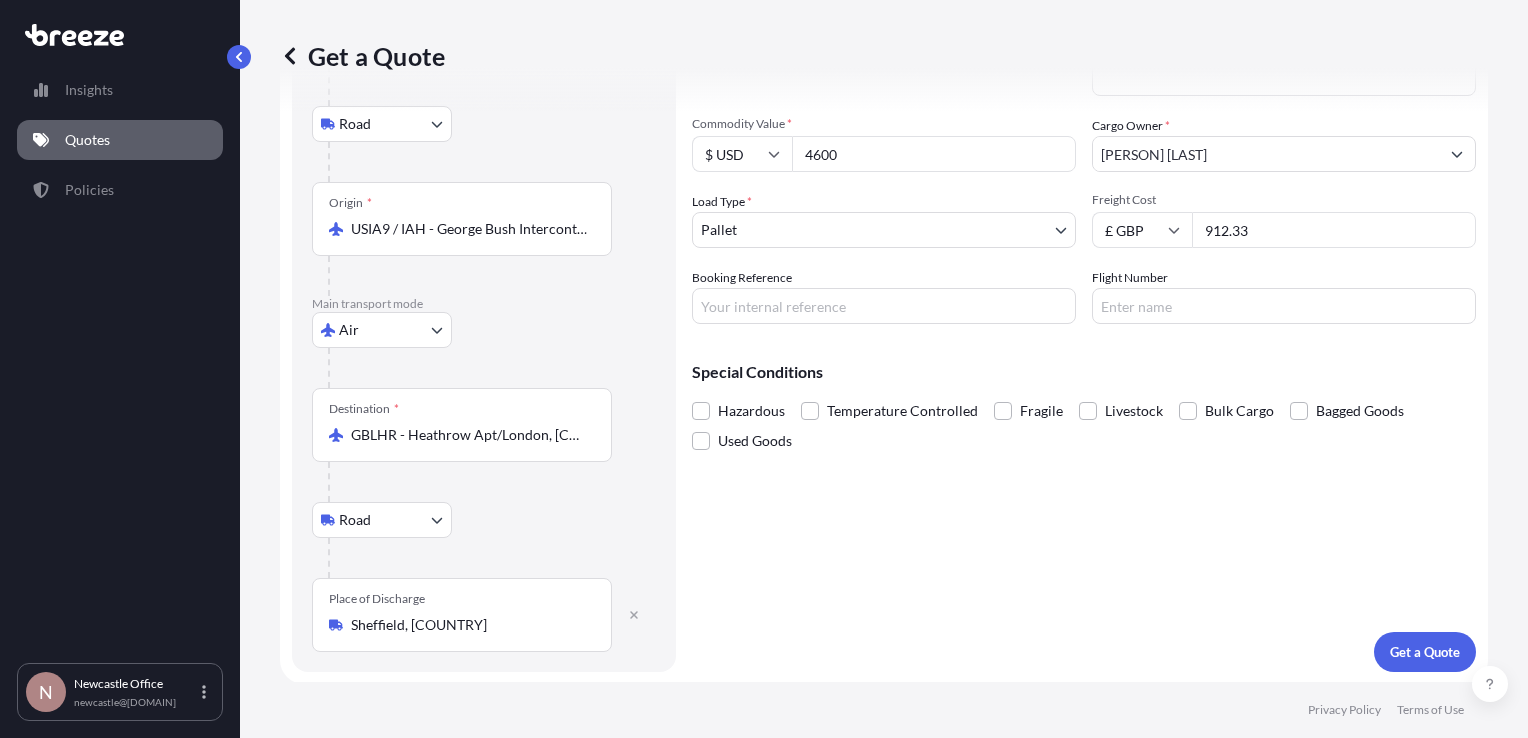 scroll, scrollTop: 0, scrollLeft: 0, axis: both 